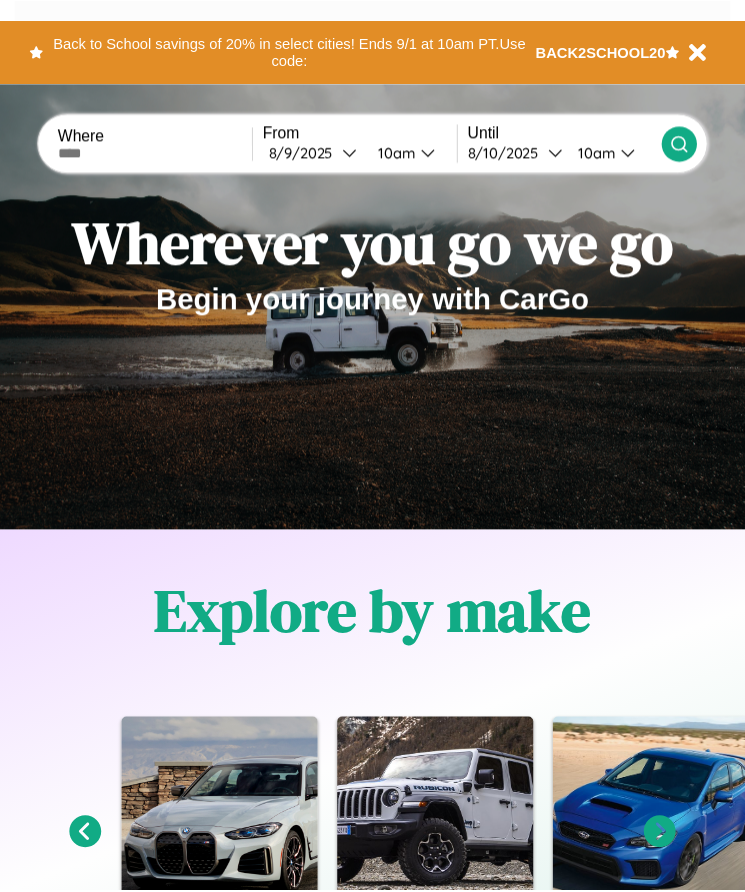 scroll, scrollTop: 0, scrollLeft: 0, axis: both 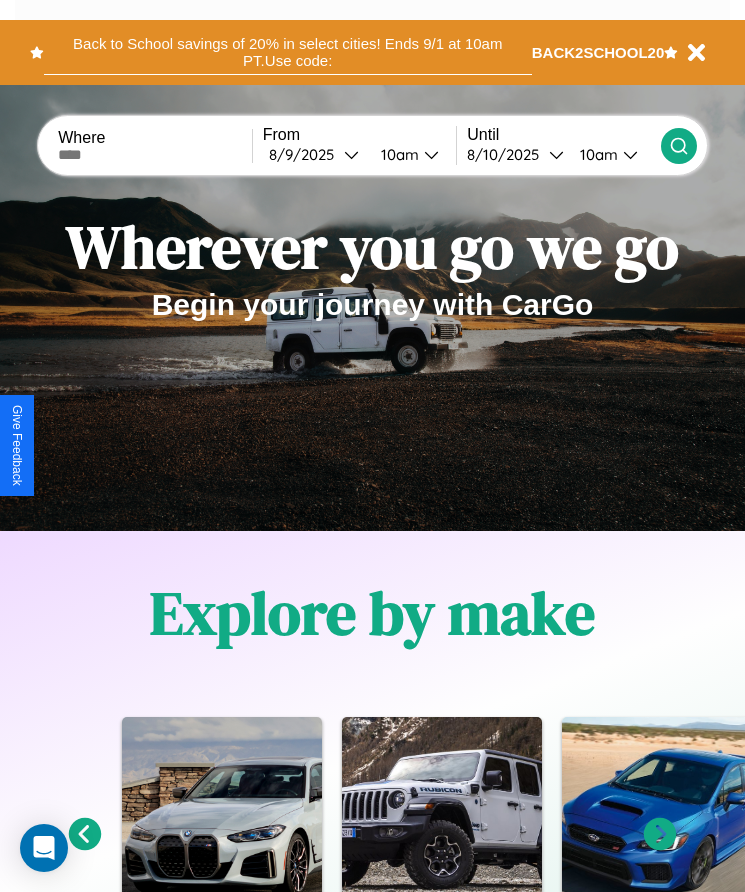 click on "Back to School savings of 20% in select cities! Ends 9/1 at 10am PT.  Use code:" at bounding box center (288, 52) 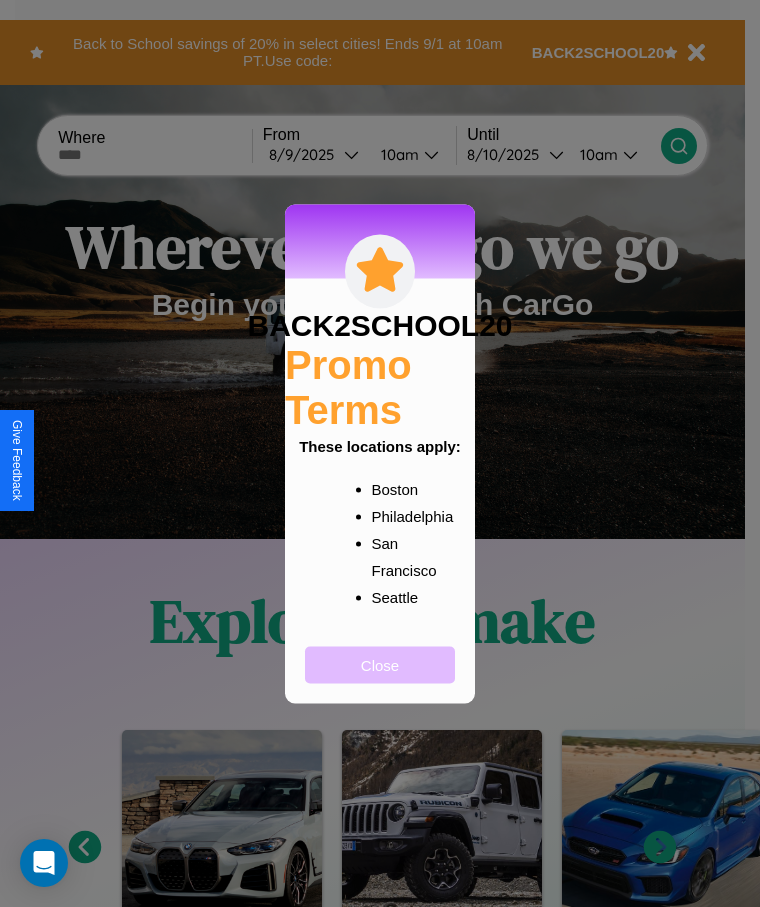 click on "Close" at bounding box center (380, 664) 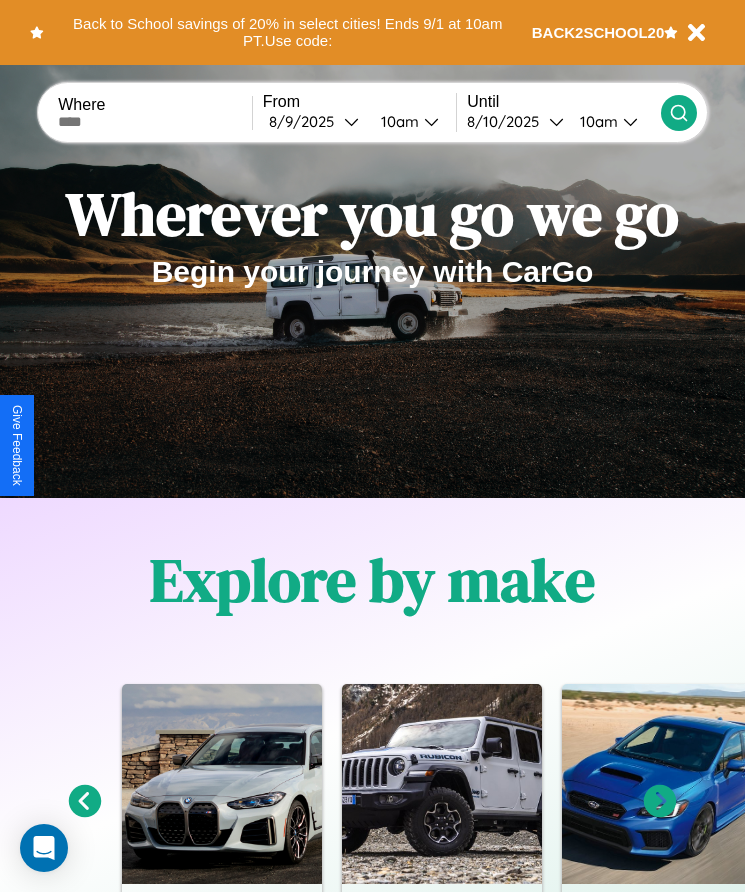 scroll, scrollTop: 334, scrollLeft: 0, axis: vertical 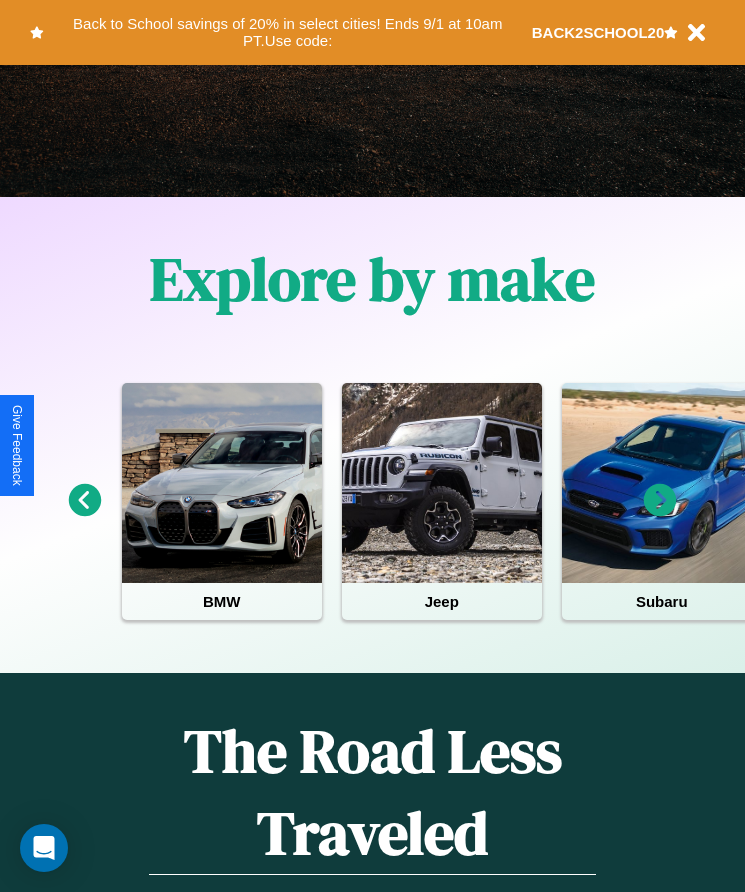 click 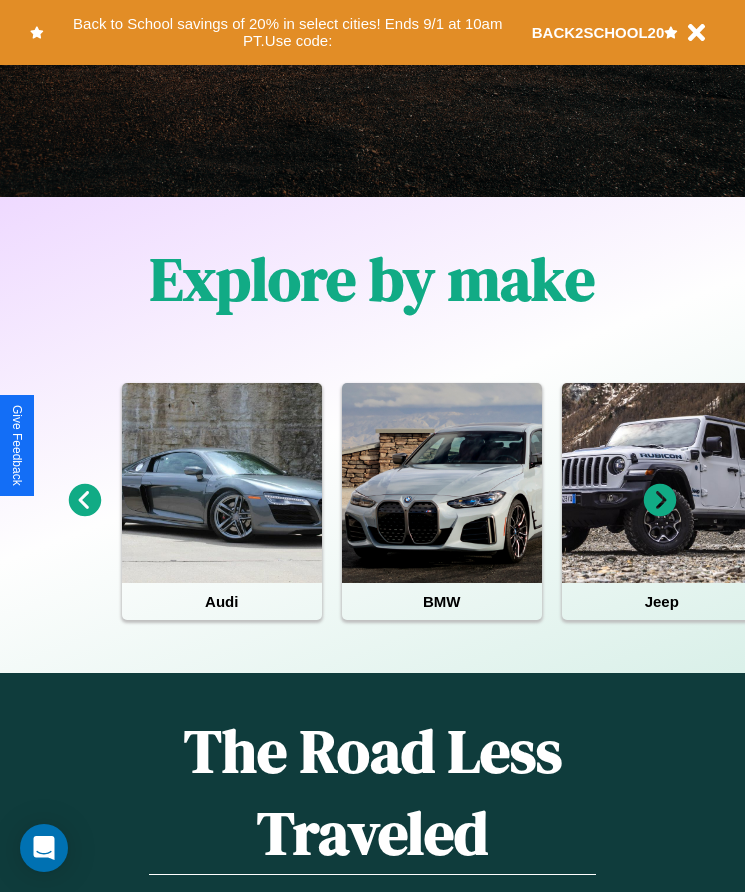 click 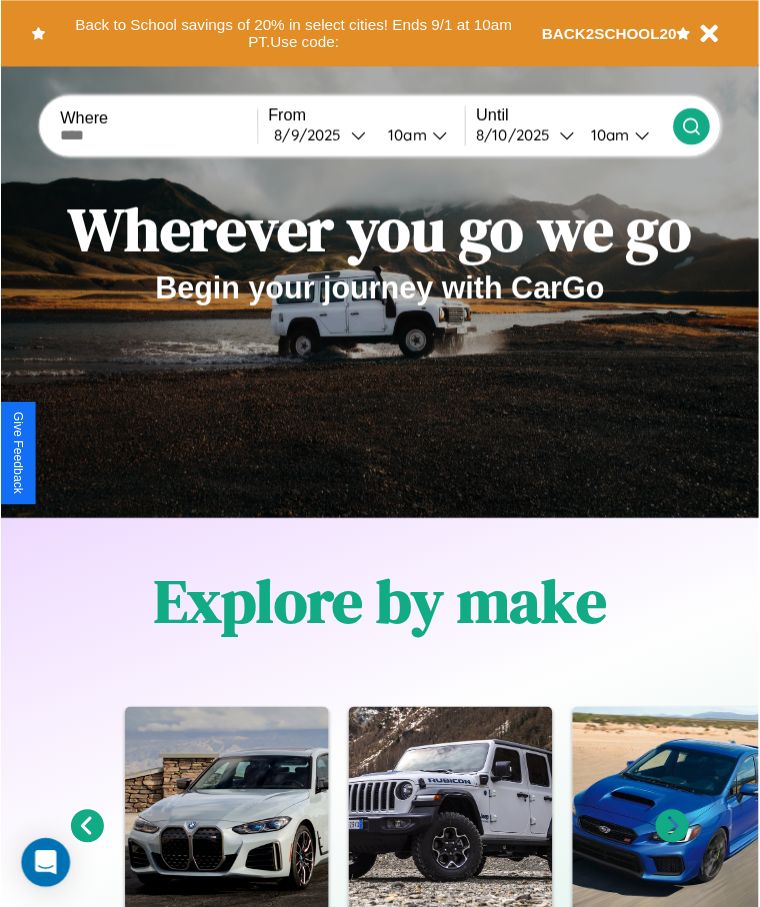 scroll, scrollTop: 0, scrollLeft: 0, axis: both 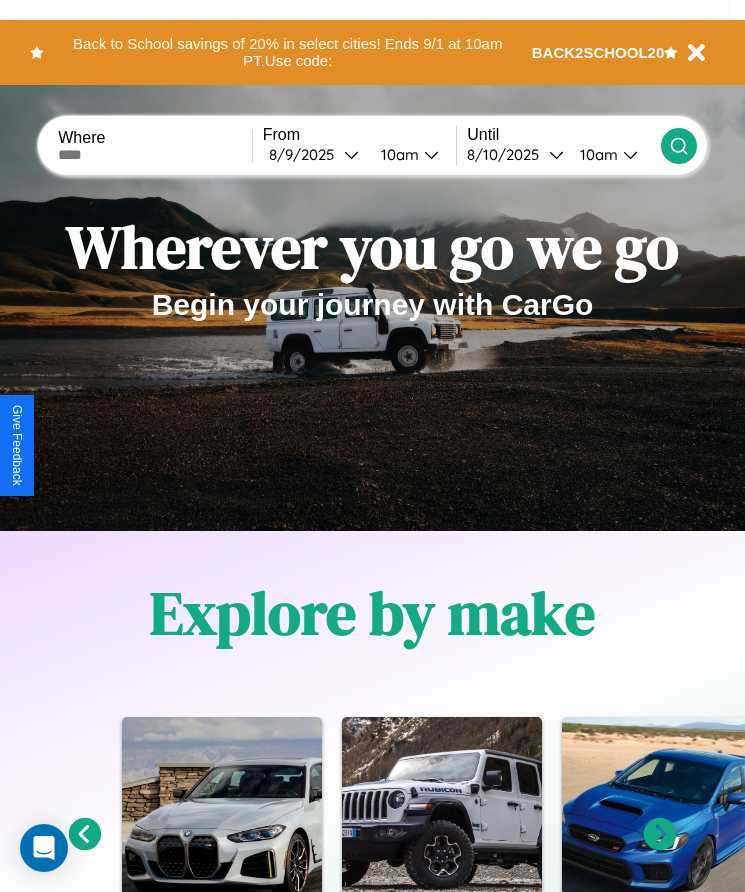 click at bounding box center (155, 155) 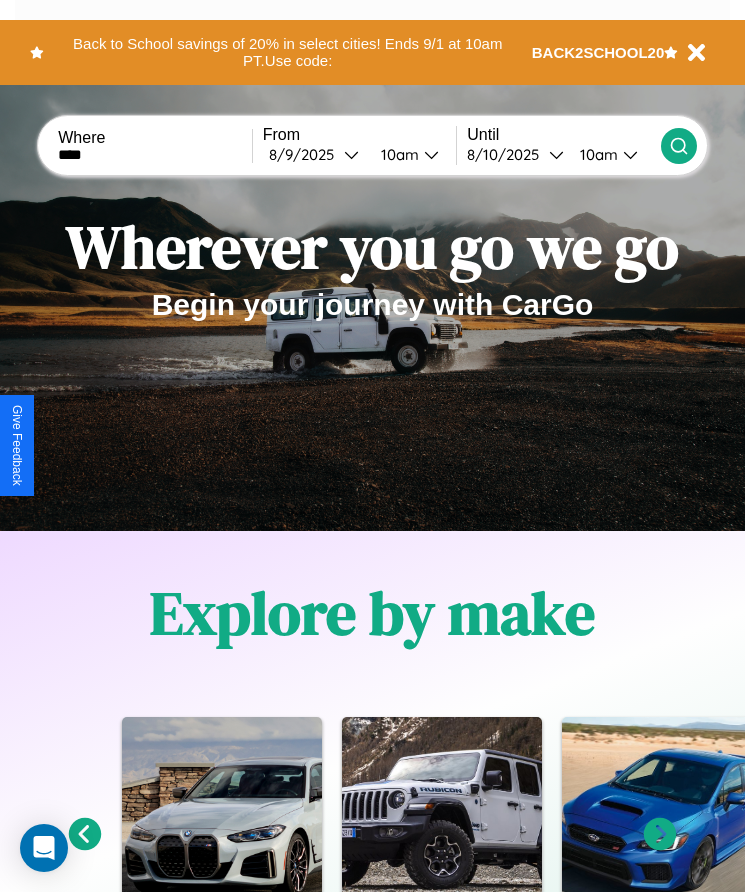 type on "****" 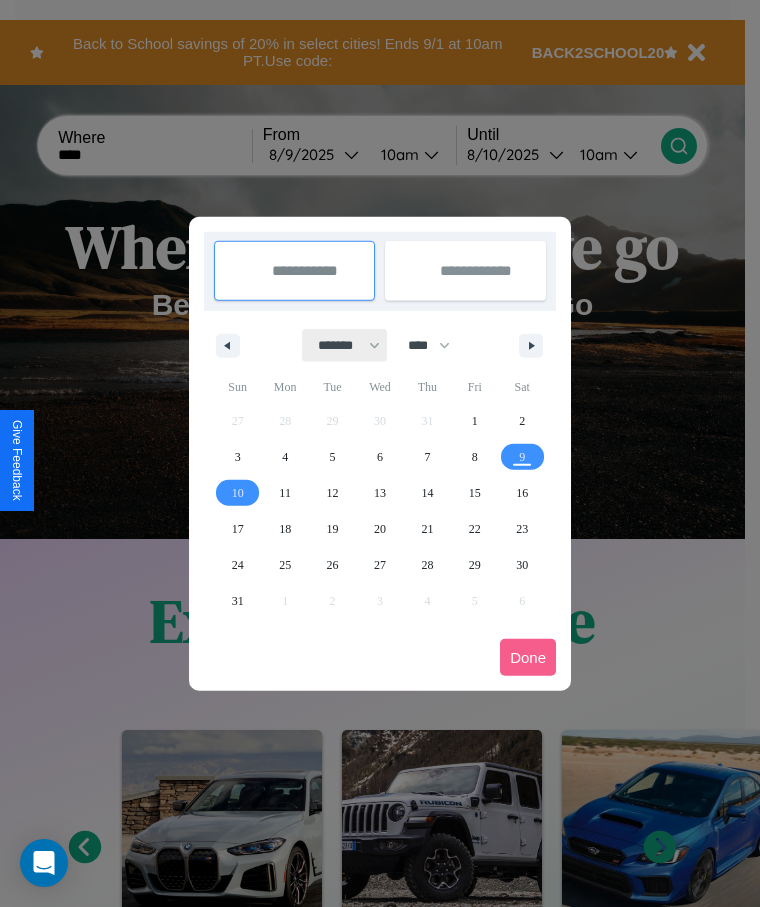 click on "******* ******** ***** ***** *** **** **** ****** ********* ******* ******** ********" at bounding box center (345, 345) 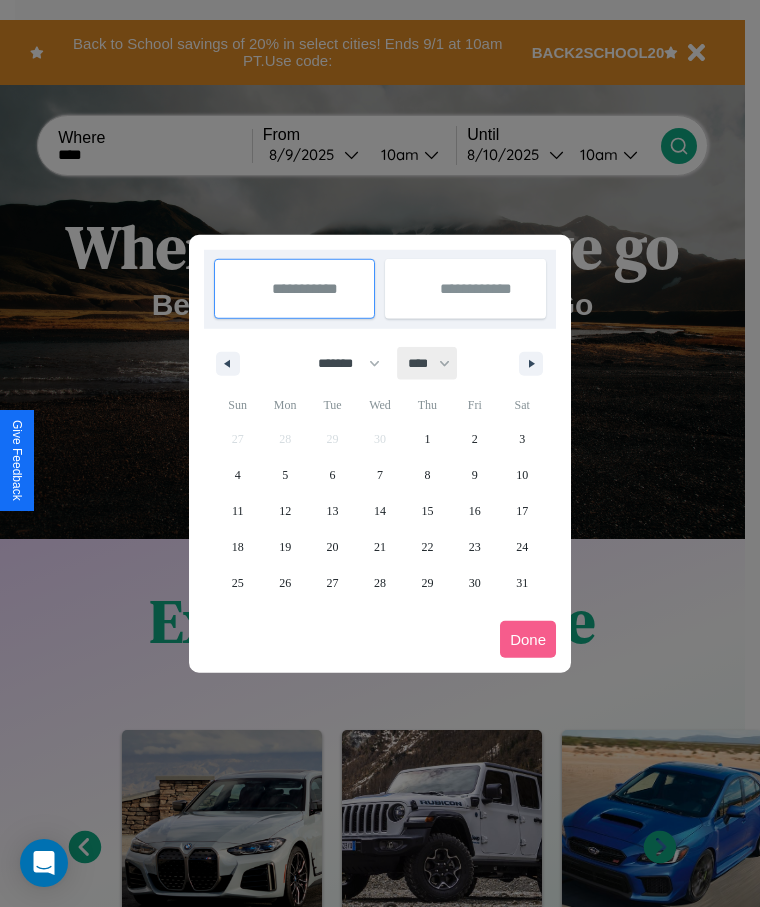 click on "**** **** **** **** **** **** **** **** **** **** **** **** **** **** **** **** **** **** **** **** **** **** **** **** **** **** **** **** **** **** **** **** **** **** **** **** **** **** **** **** **** **** **** **** **** **** **** **** **** **** **** **** **** **** **** **** **** **** **** **** **** **** **** **** **** **** **** **** **** **** **** **** **** **** **** **** **** **** **** **** **** **** **** **** **** **** **** **** **** **** **** **** **** **** **** **** **** **** **** **** **** **** **** **** **** **** **** **** **** **** **** **** **** **** **** **** **** **** **** **** ****" at bounding box center (428, 363) 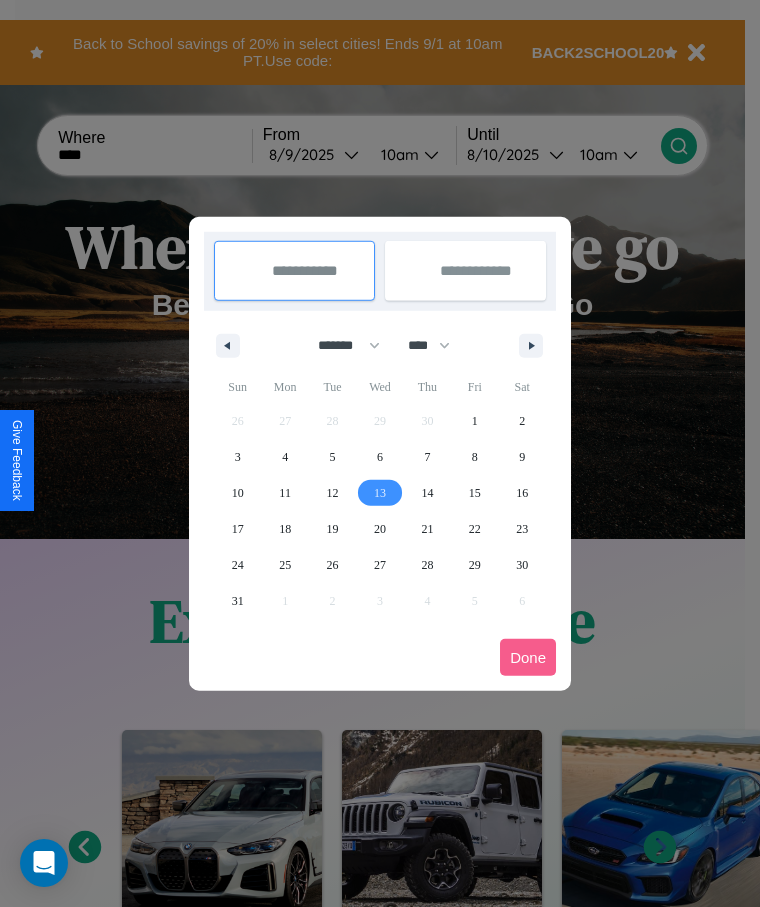 click on "13" at bounding box center [380, 493] 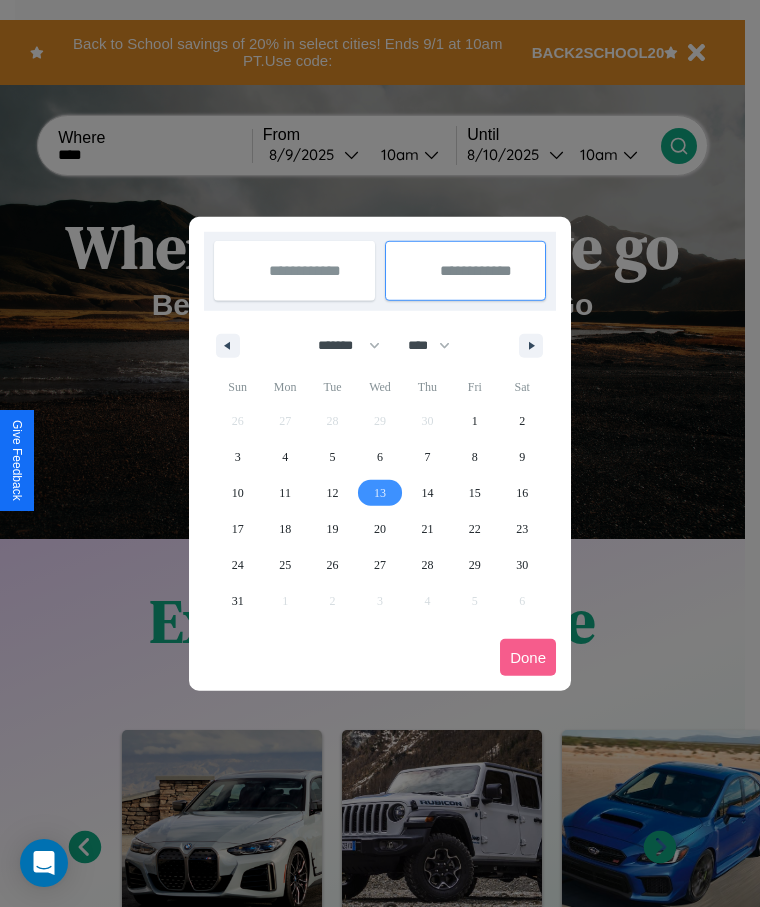 click on "19" at bounding box center (333, 529) 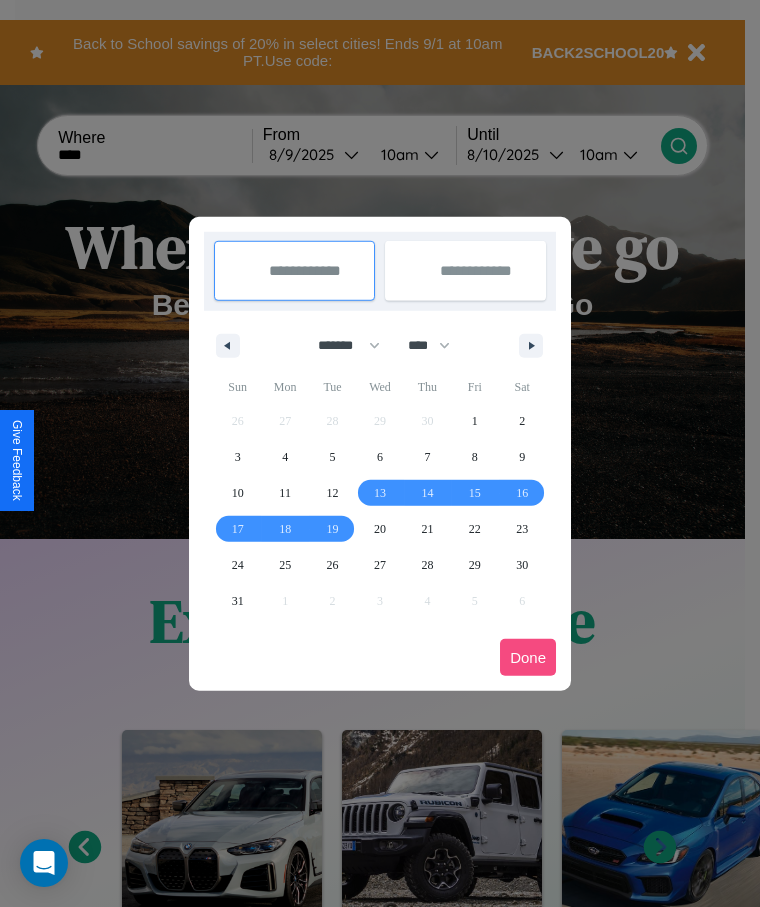 click on "Done" at bounding box center (528, 657) 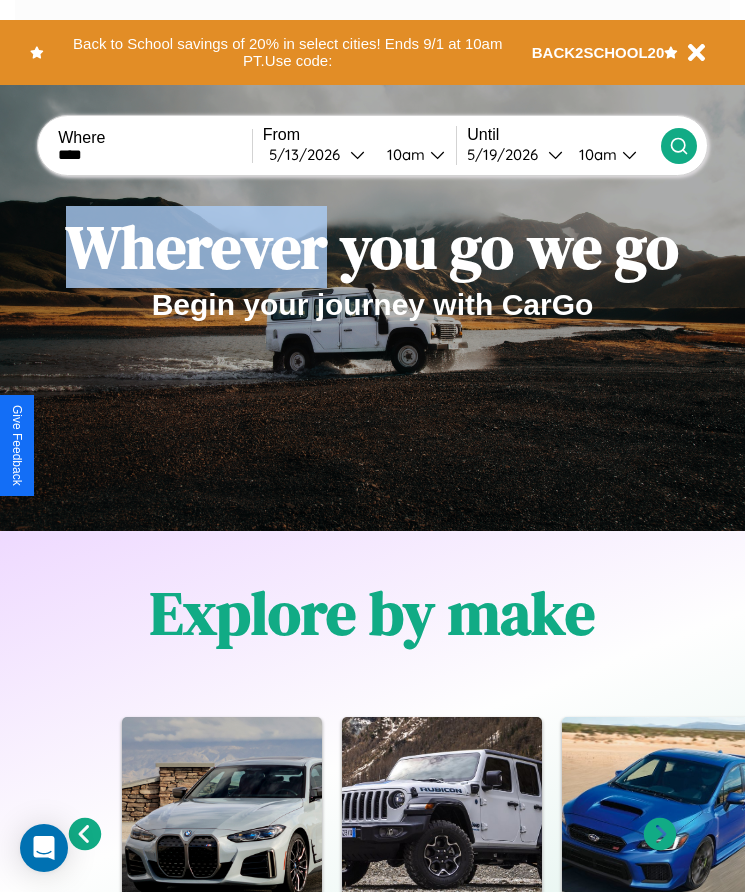 click 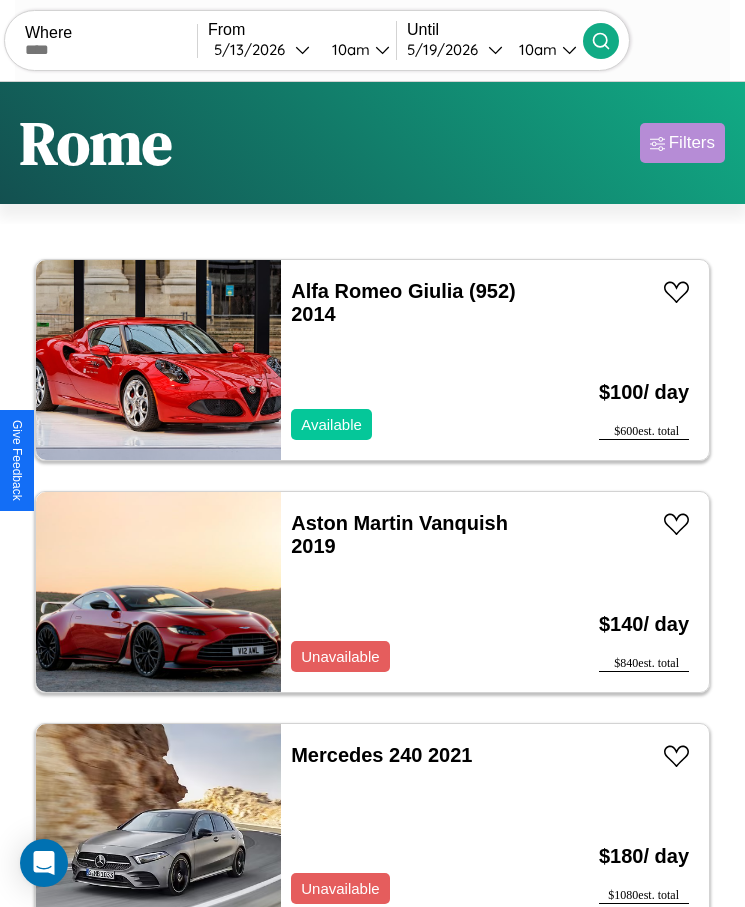 click on "Filters" at bounding box center (692, 143) 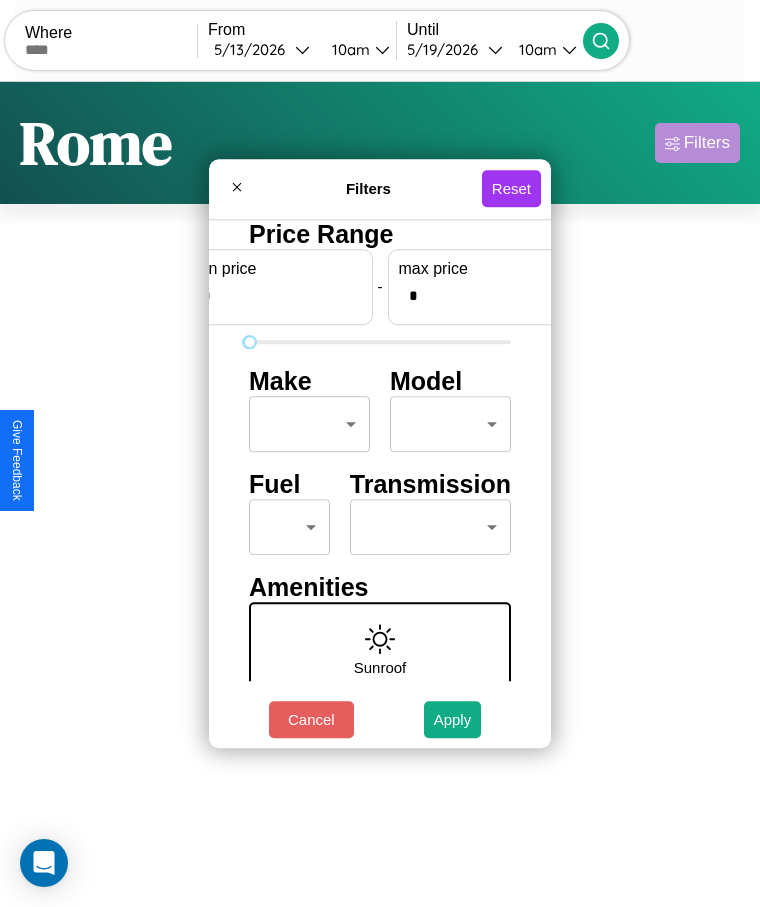 scroll, scrollTop: 0, scrollLeft: 74, axis: horizontal 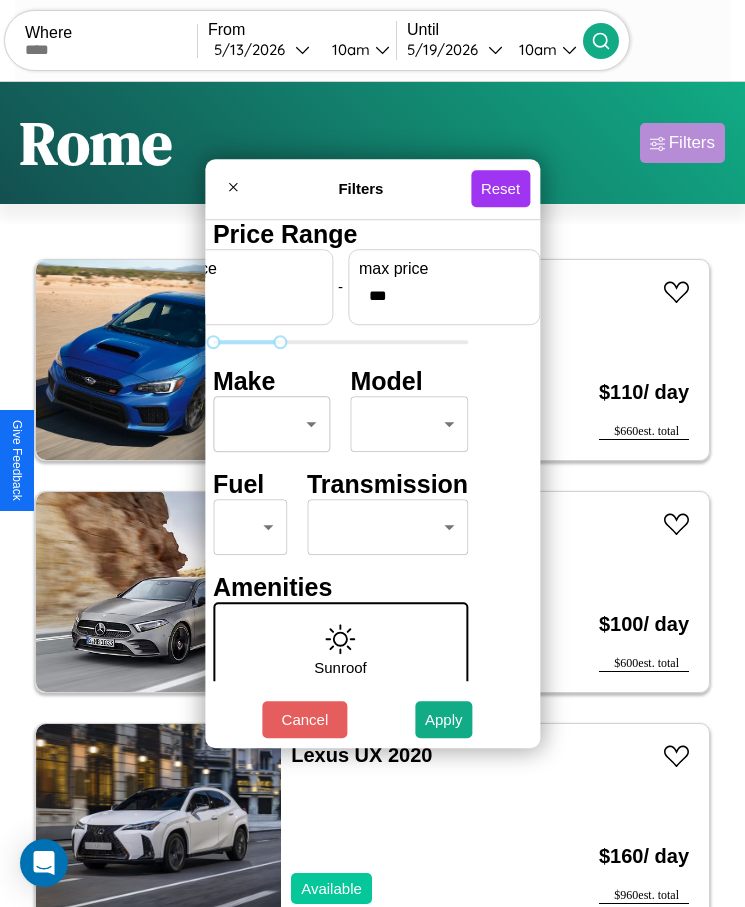 type on "***" 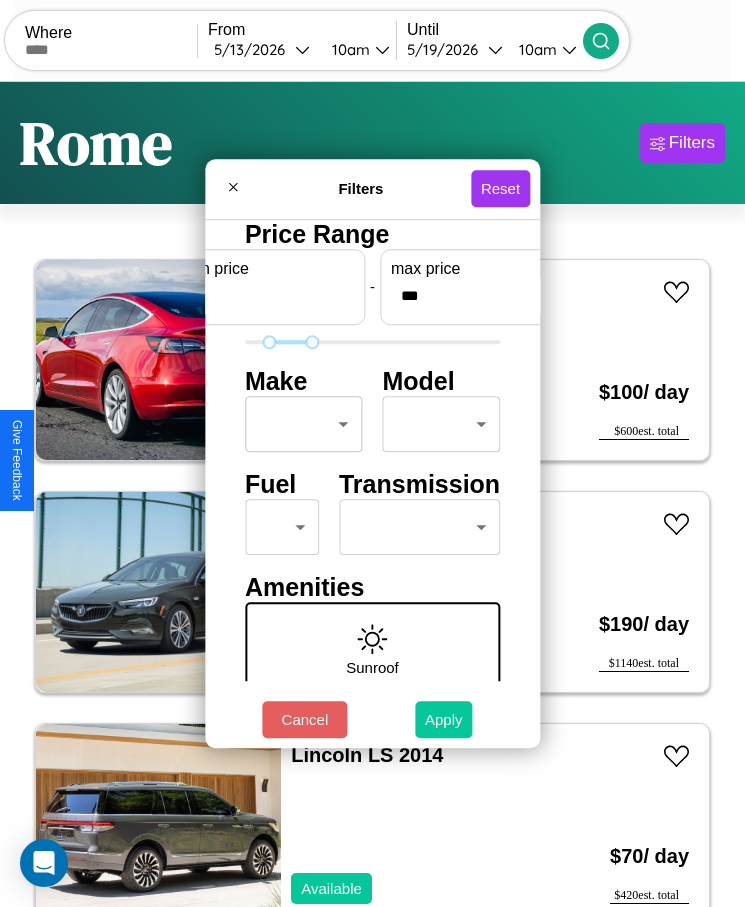 type on "**" 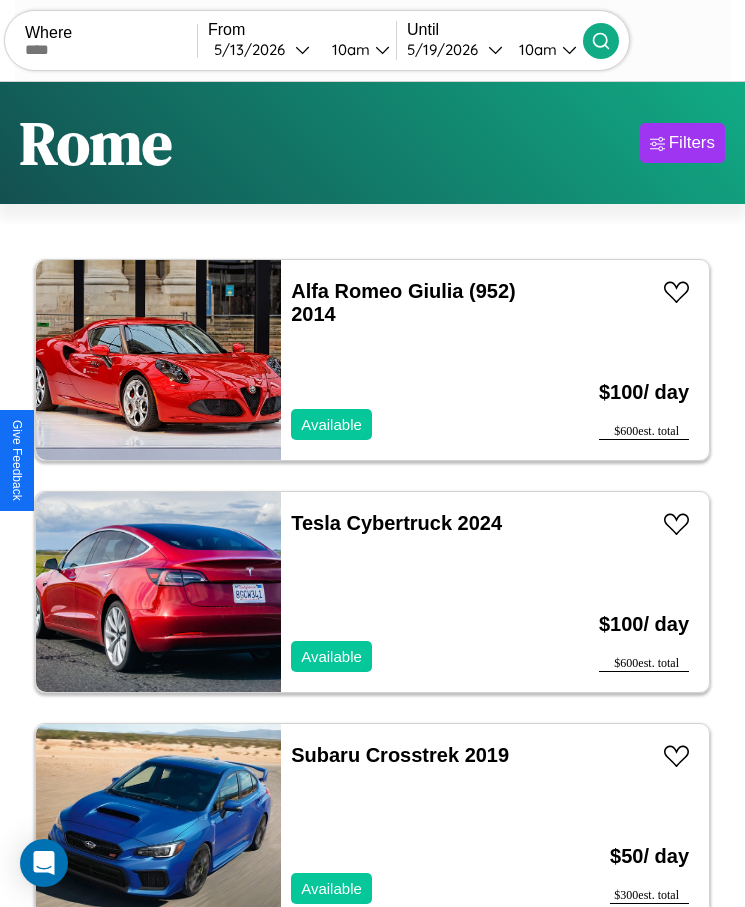 scroll, scrollTop: 50, scrollLeft: 0, axis: vertical 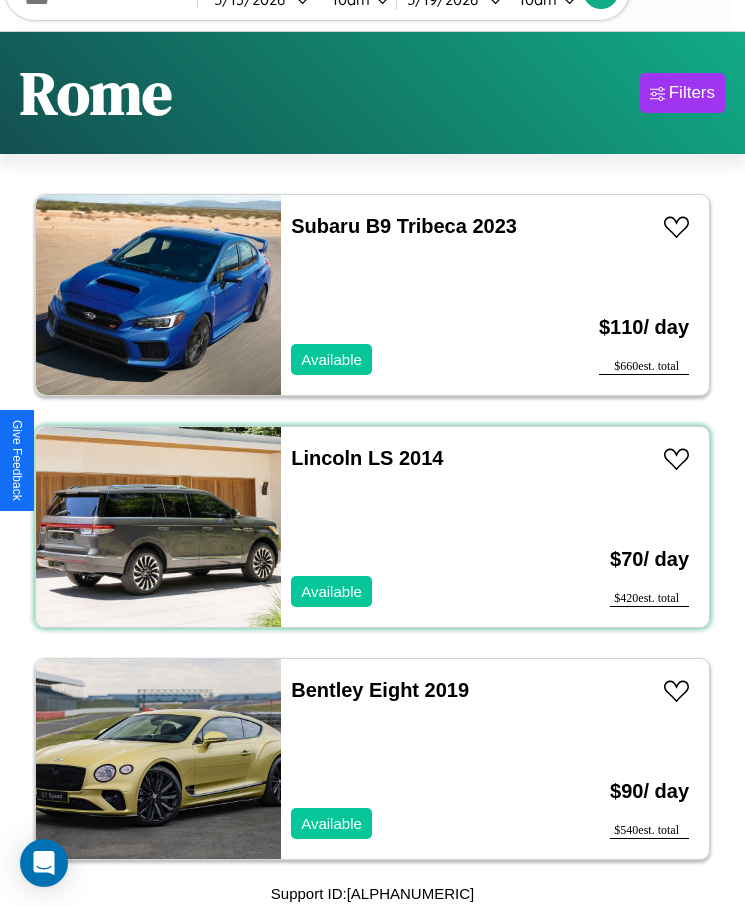 click on "[STATE_CODE] LS 2014 Available" at bounding box center (413, 527) 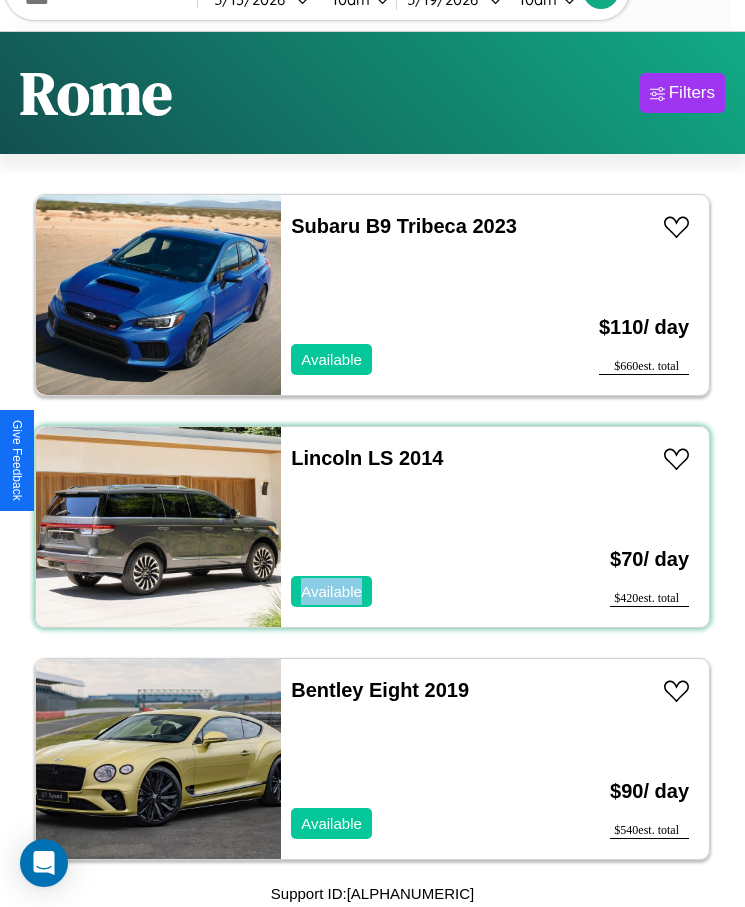 click on "[STATE_CODE] LS 2014 Available" at bounding box center (413, 527) 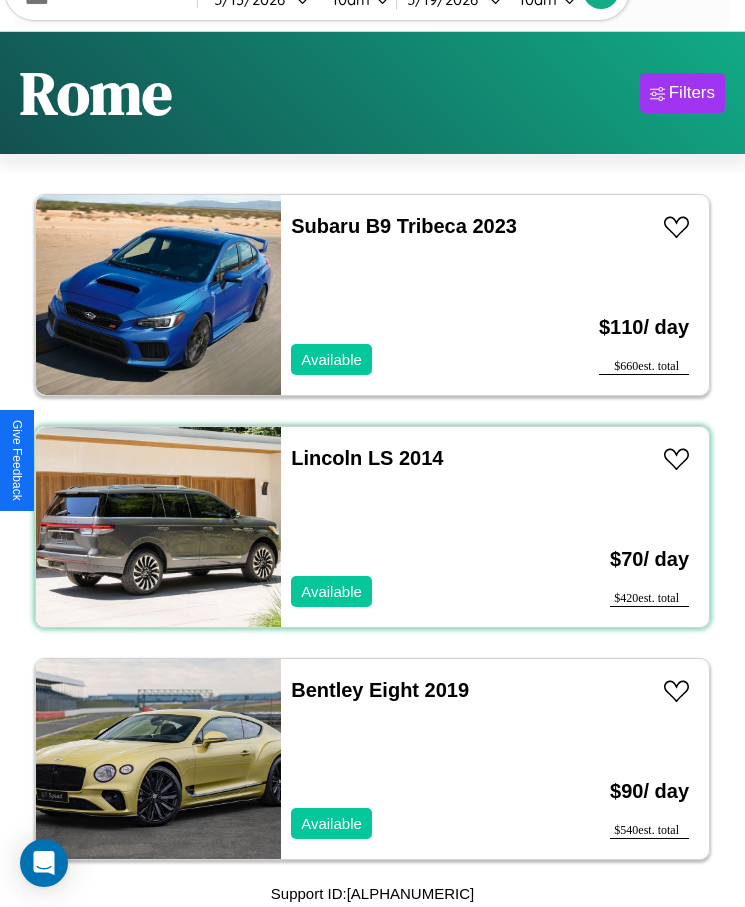 click on "[STATE_CODE] LS 2014 Available" at bounding box center (413, 527) 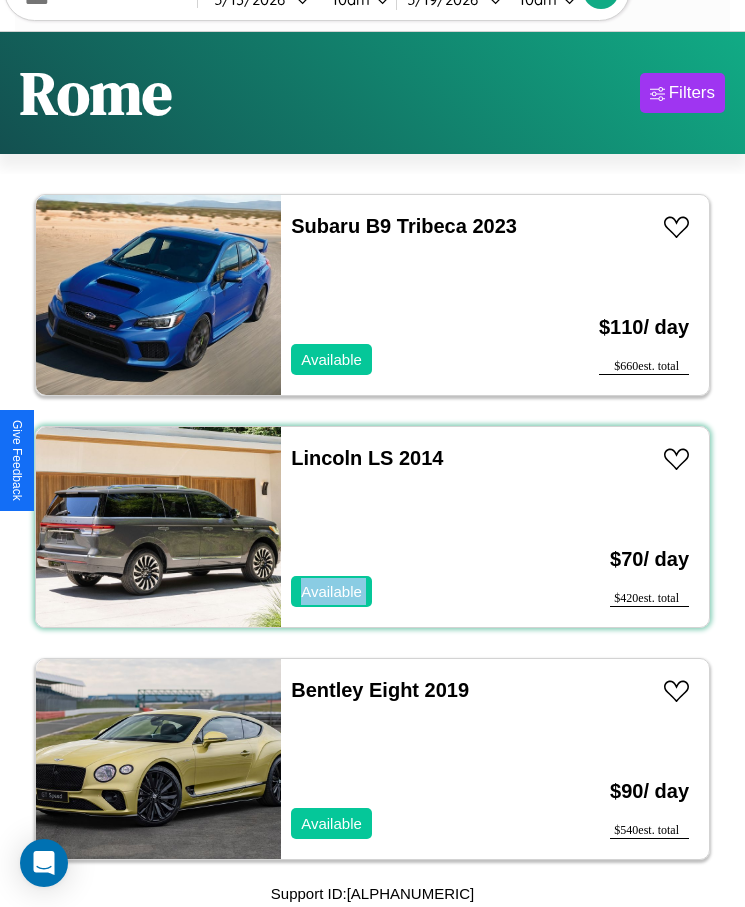 click on "[STATE_CODE] LS 2014 Available" at bounding box center [413, 527] 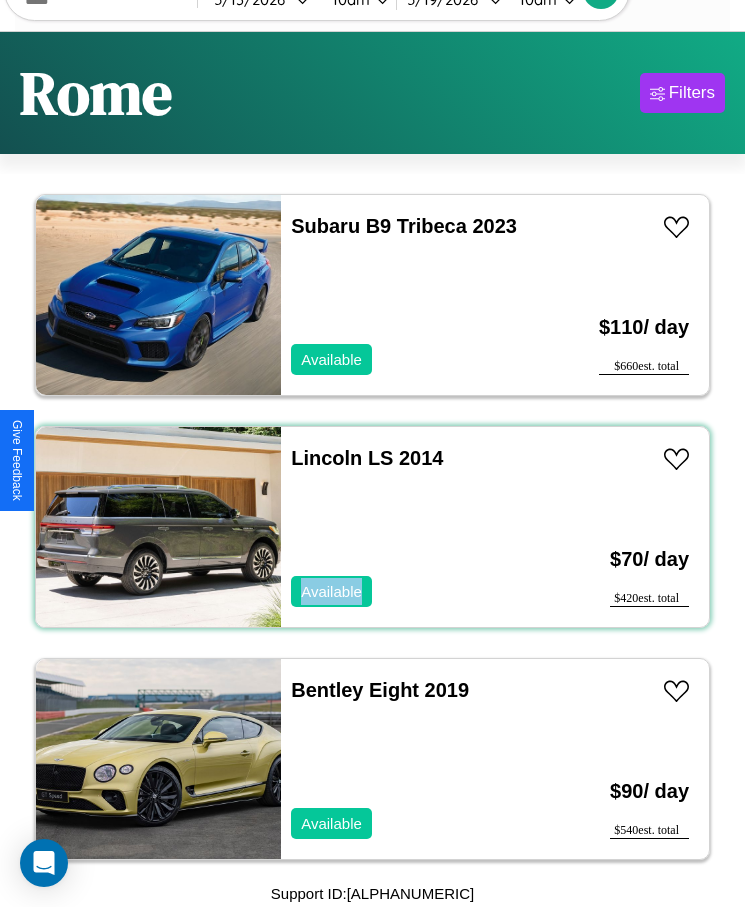 click on "[STATE_CODE] LS 2014 Available" at bounding box center (413, 527) 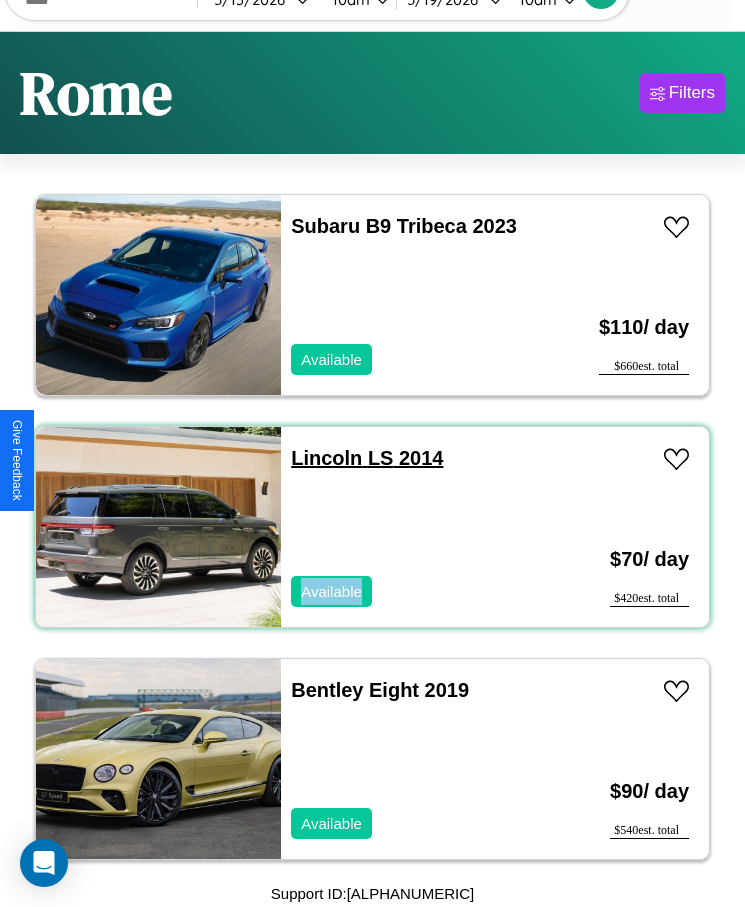 click on "Lincoln   LS   2014" at bounding box center [367, 458] 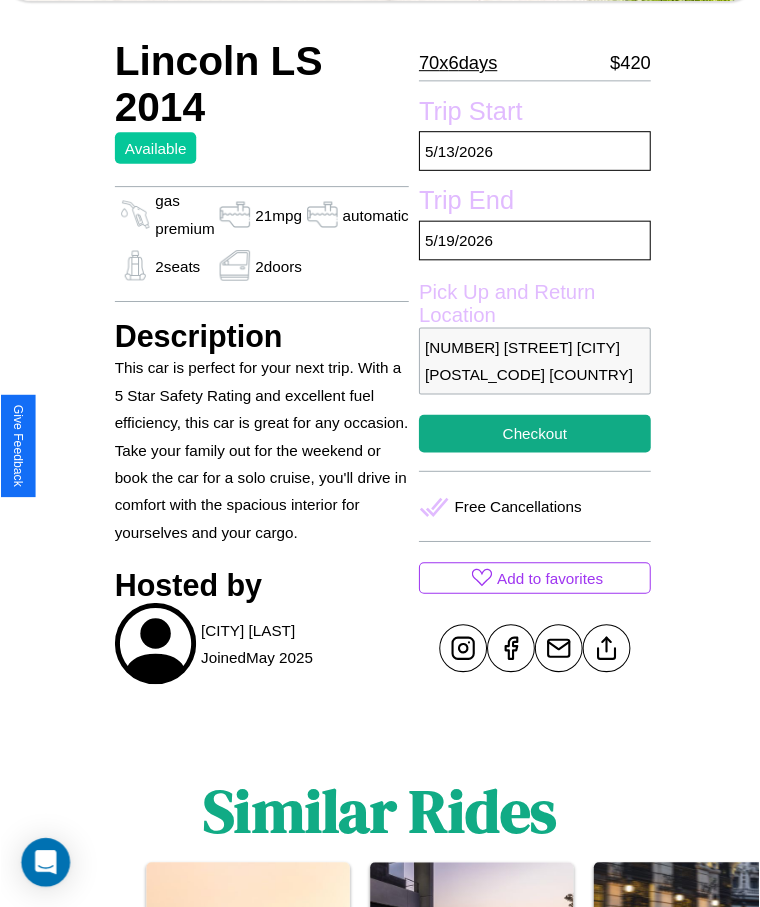 scroll, scrollTop: 658, scrollLeft: 0, axis: vertical 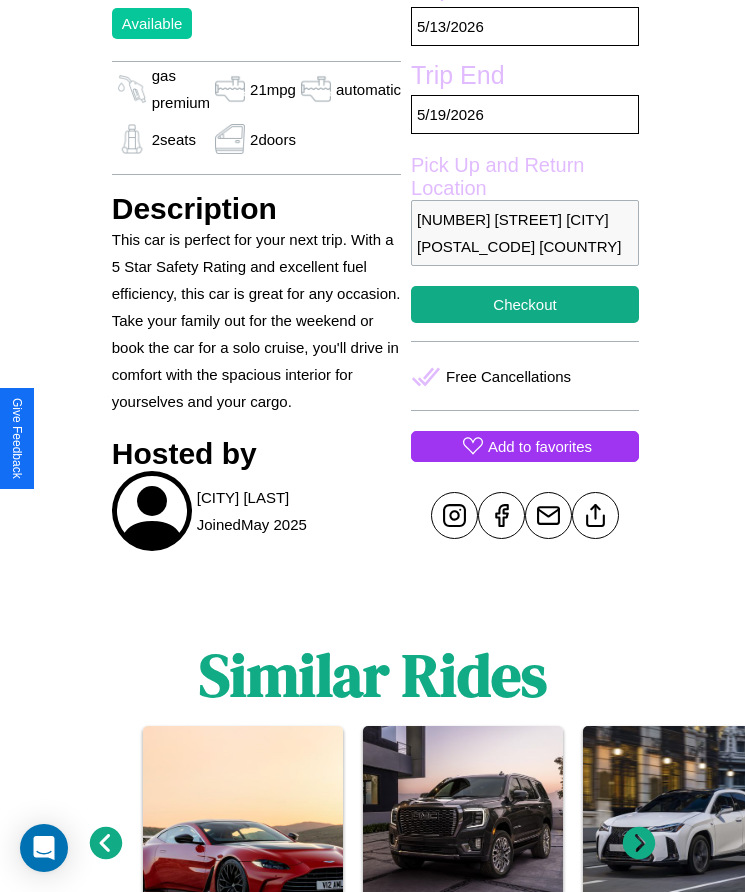 click on "Add to favorites" at bounding box center (540, 446) 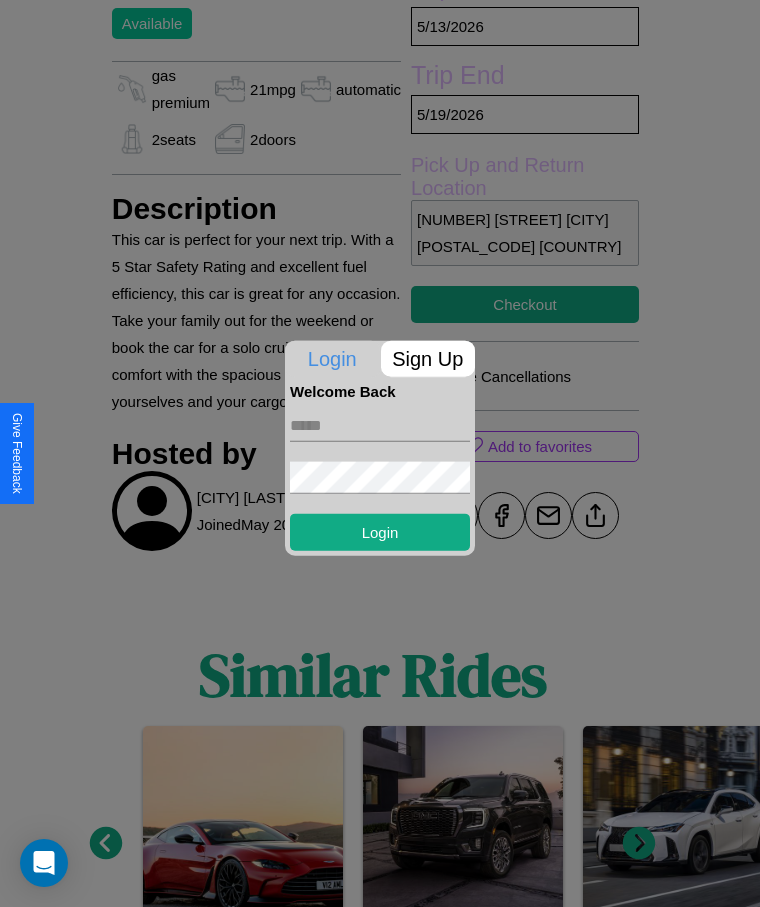 click on "Sign Up" at bounding box center (428, 358) 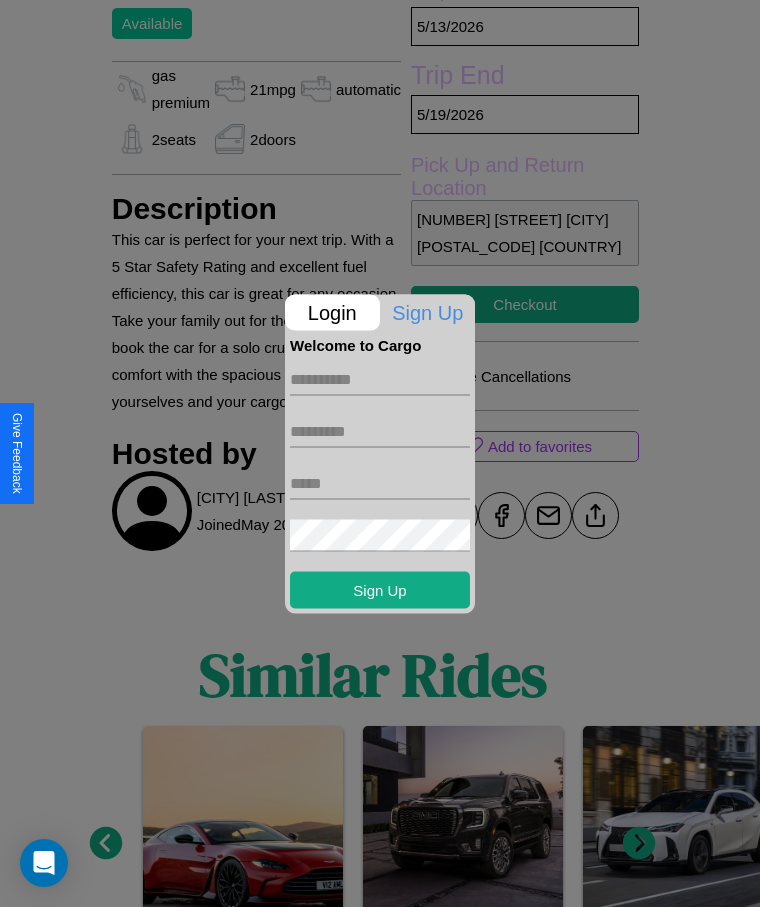 click at bounding box center [380, 379] 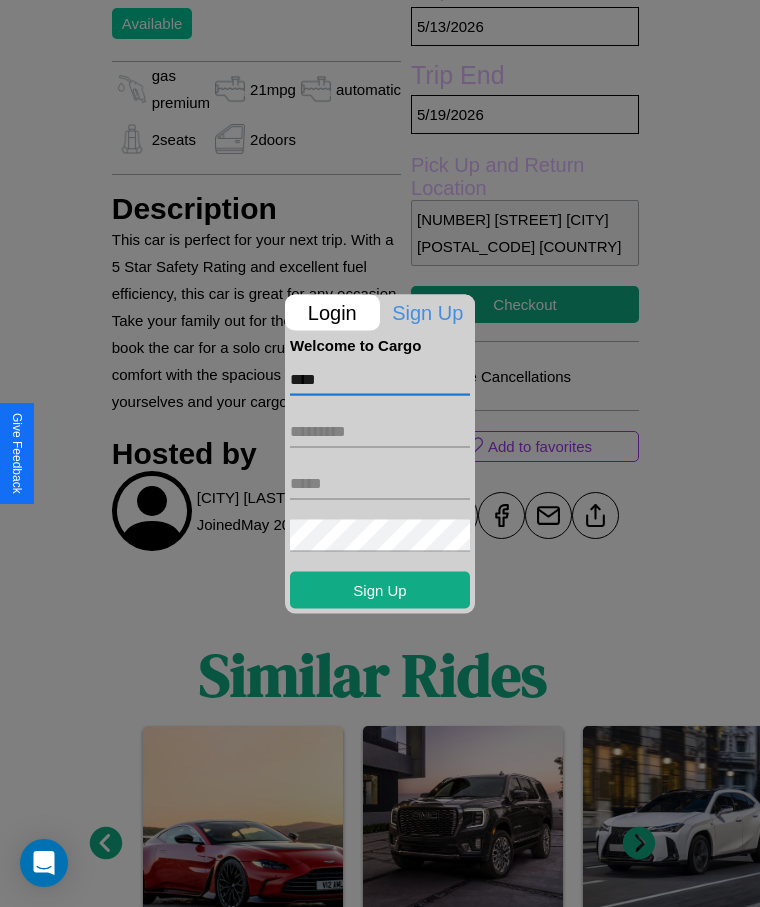type on "****" 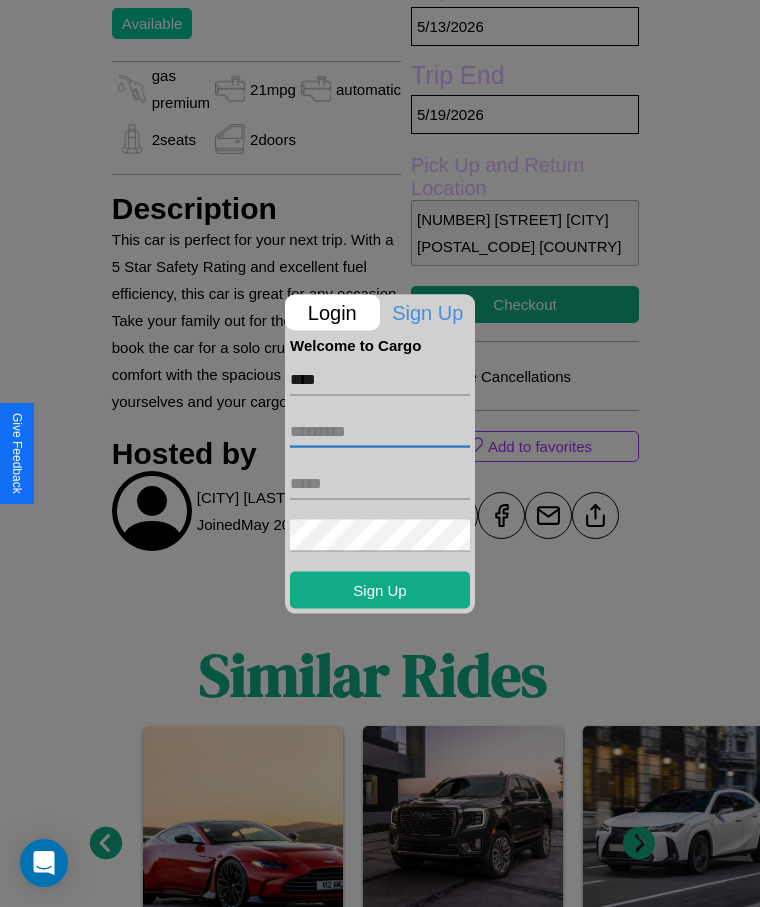 click at bounding box center (380, 431) 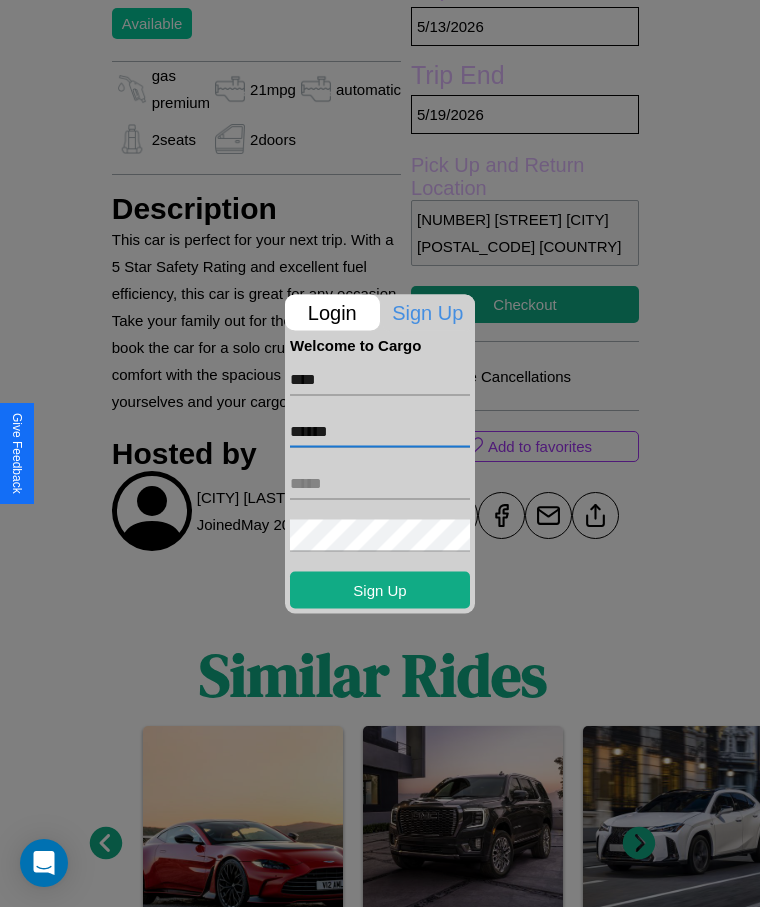 type on "******" 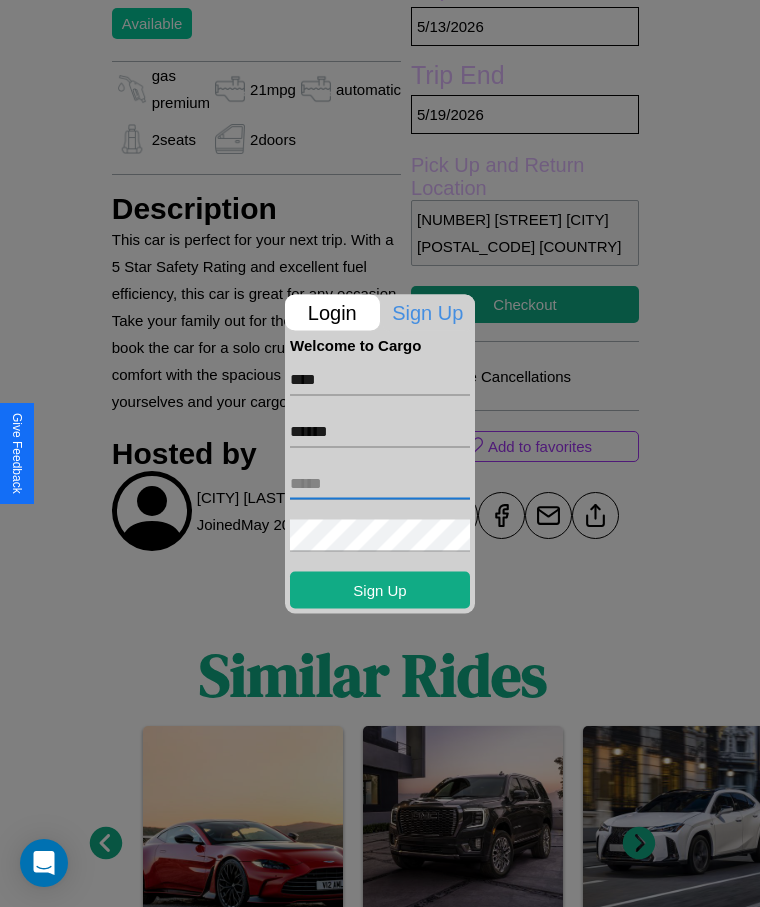 click at bounding box center [380, 483] 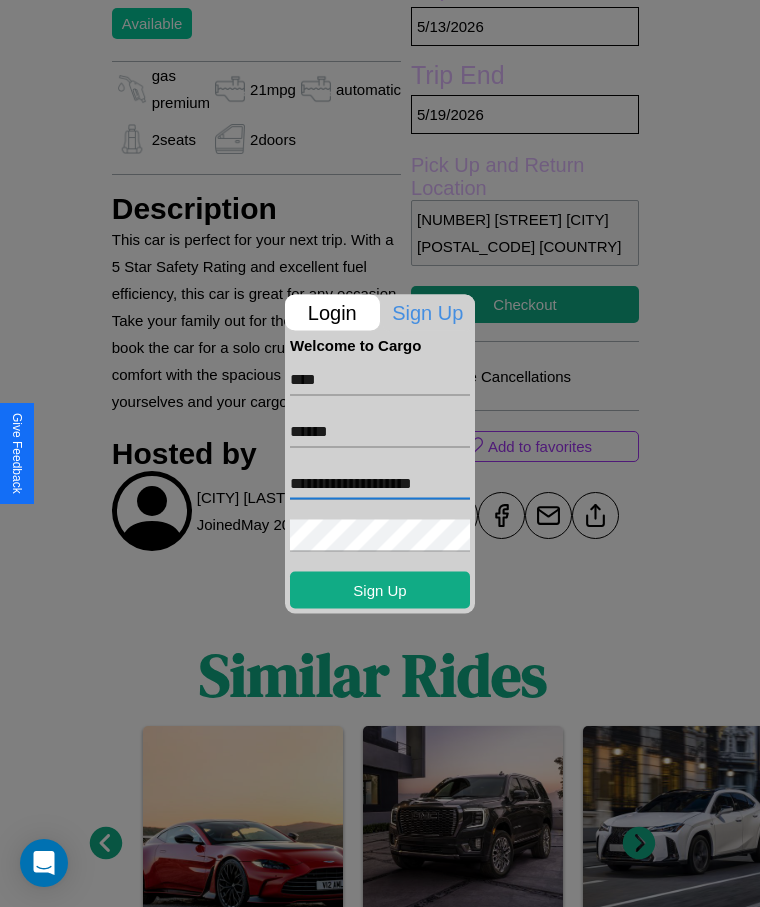 scroll, scrollTop: 0, scrollLeft: 16, axis: horizontal 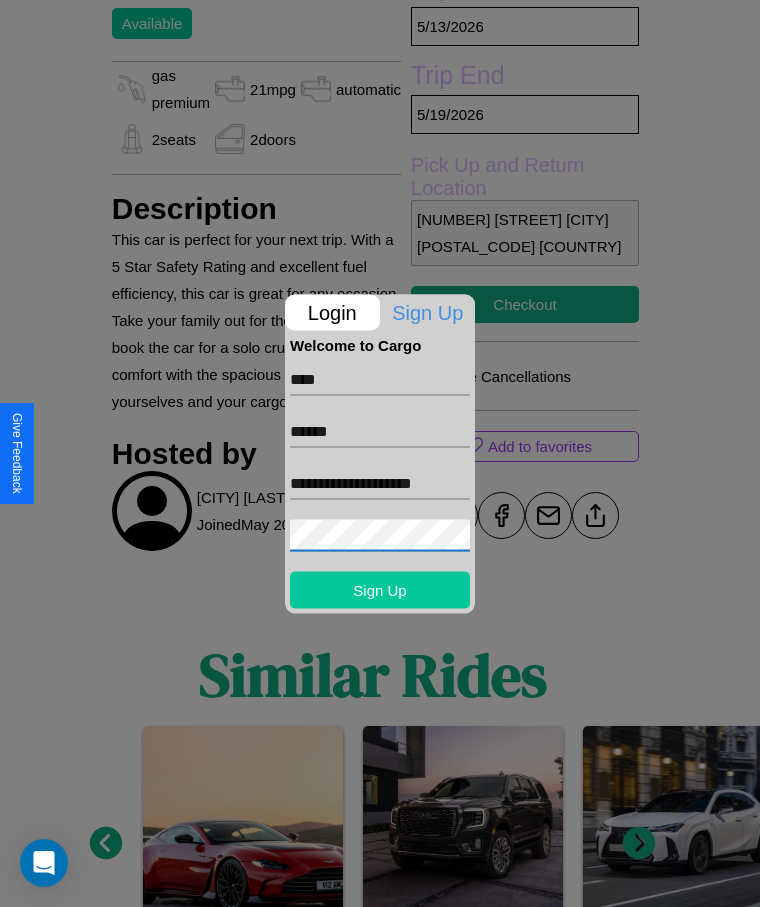 click on "Sign Up" at bounding box center [380, 589] 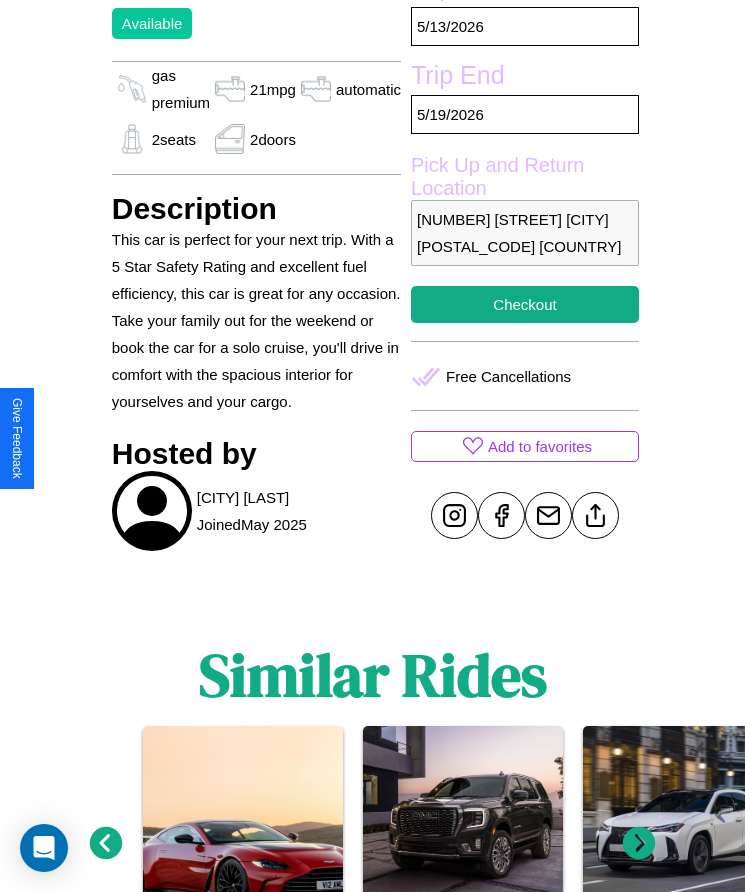 scroll, scrollTop: 658, scrollLeft: 0, axis: vertical 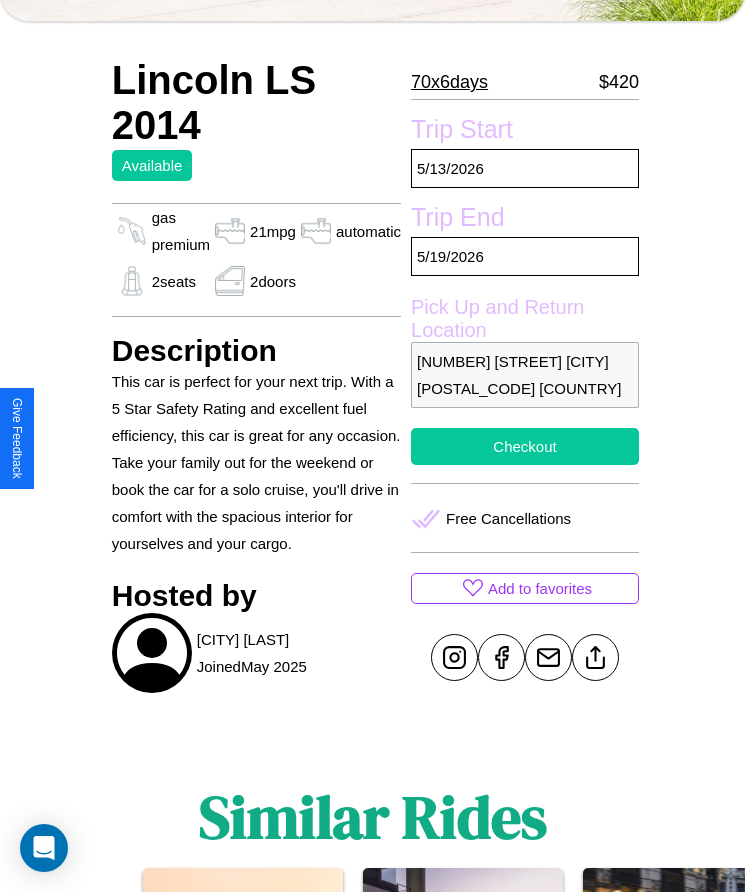 click on "Checkout" at bounding box center (525, 446) 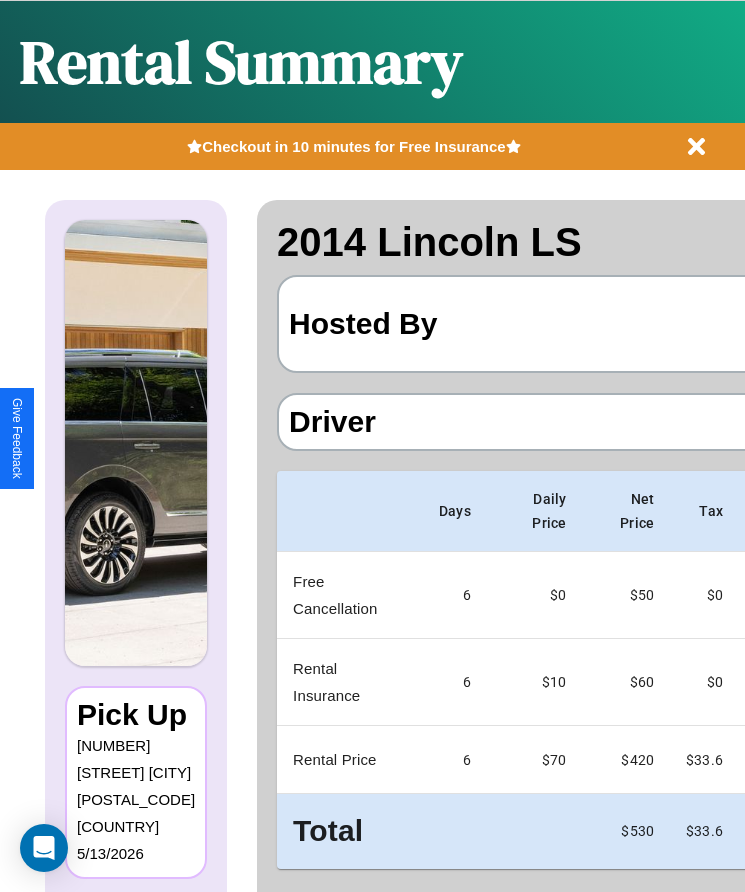 scroll, scrollTop: 0, scrollLeft: 118, axis: horizontal 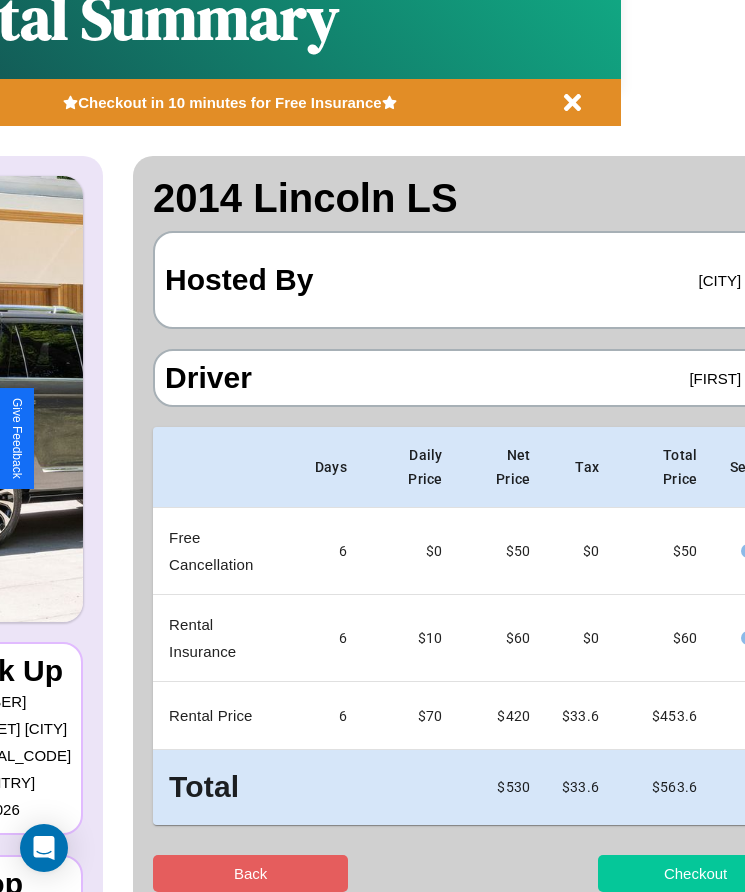 click on "Checkout" at bounding box center [695, 873] 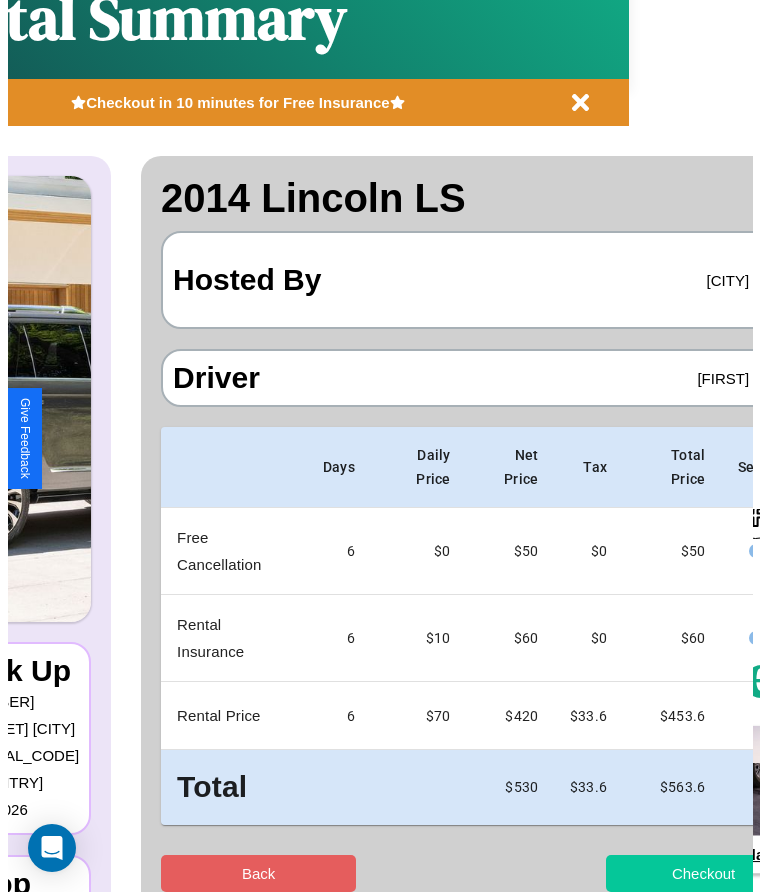 scroll, scrollTop: 0, scrollLeft: 0, axis: both 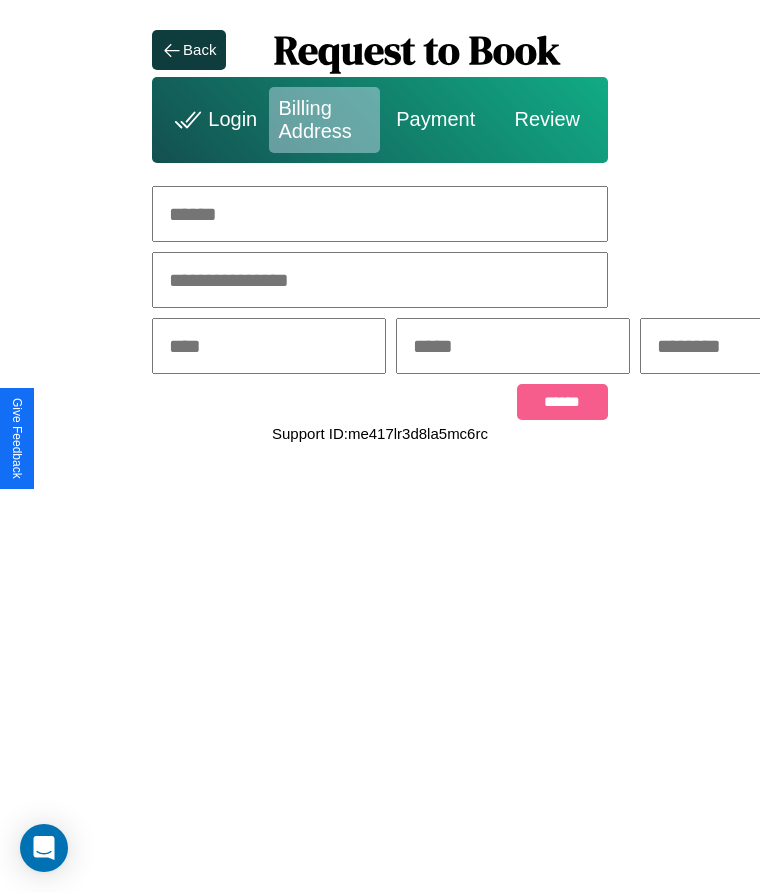click at bounding box center [380, 214] 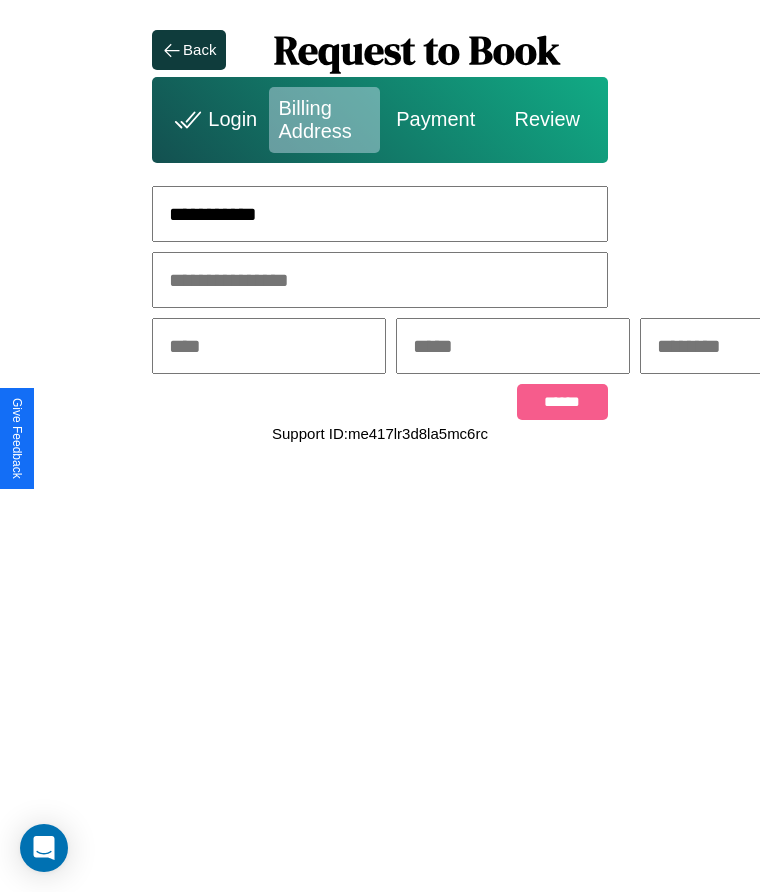 type on "**********" 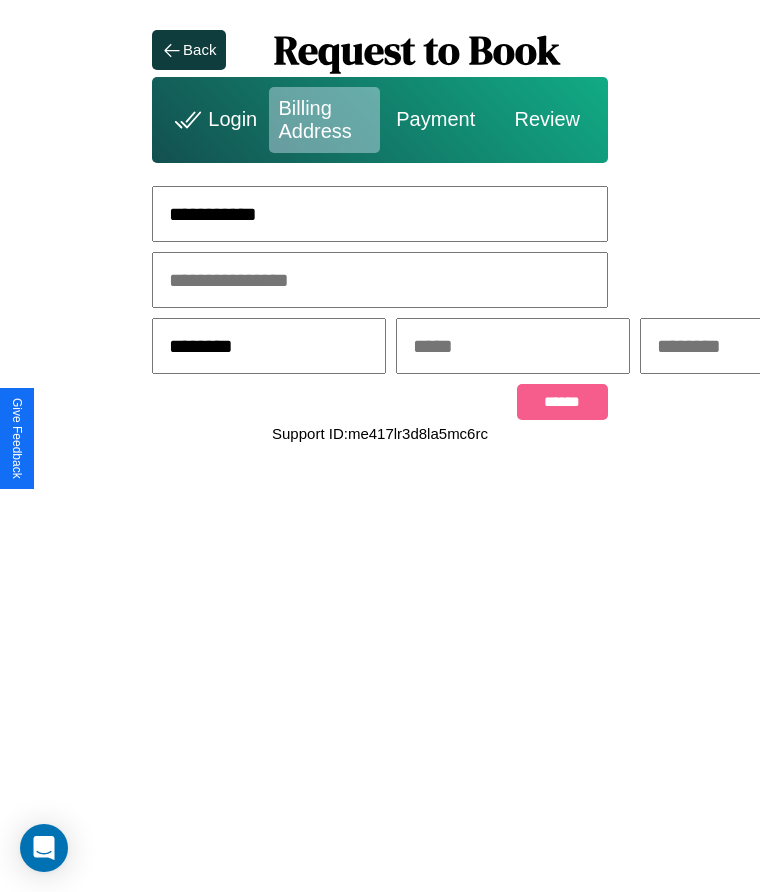 type on "********" 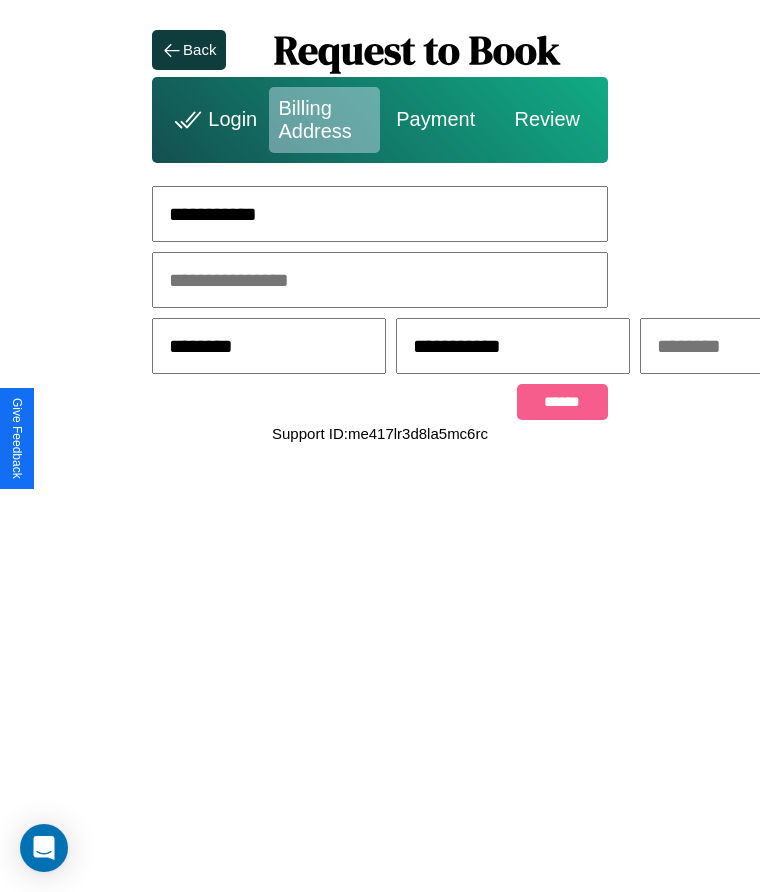 scroll, scrollTop: 0, scrollLeft: 309, axis: horizontal 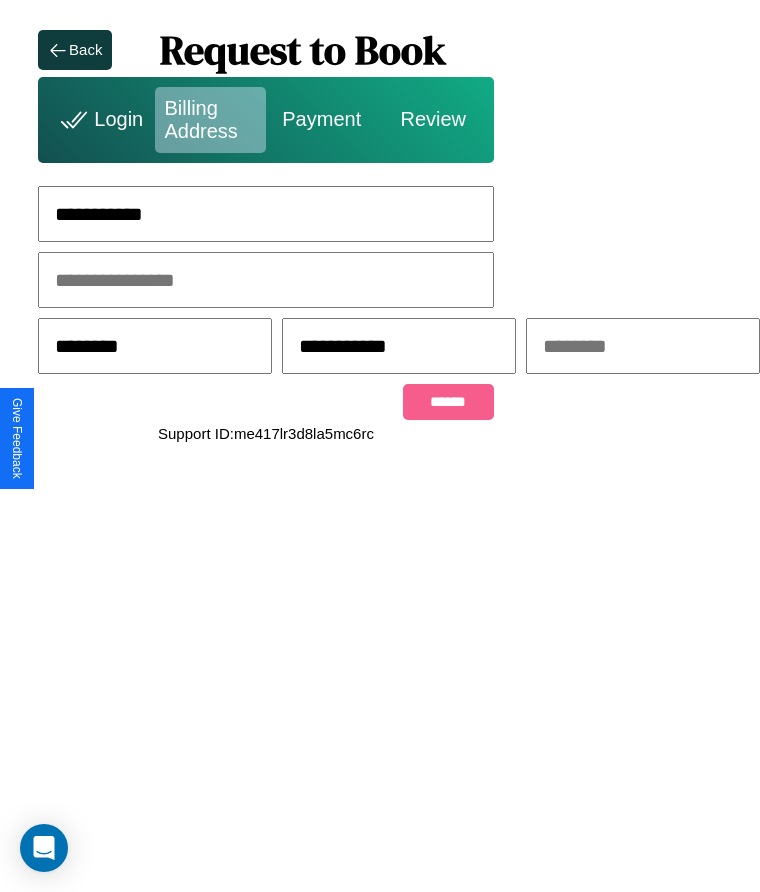 type on "**********" 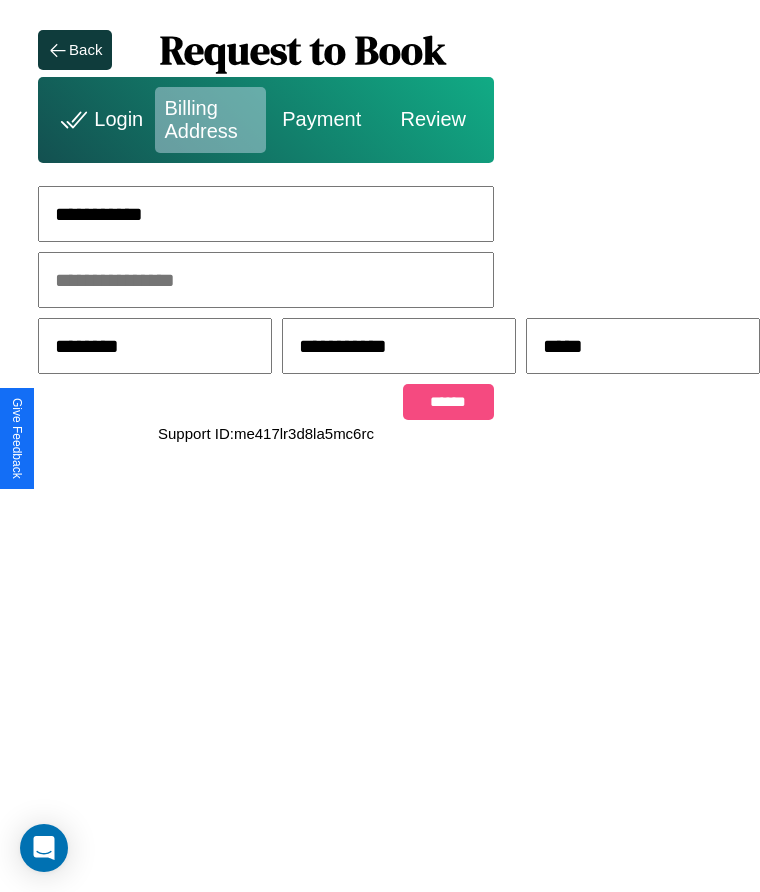 type on "*****" 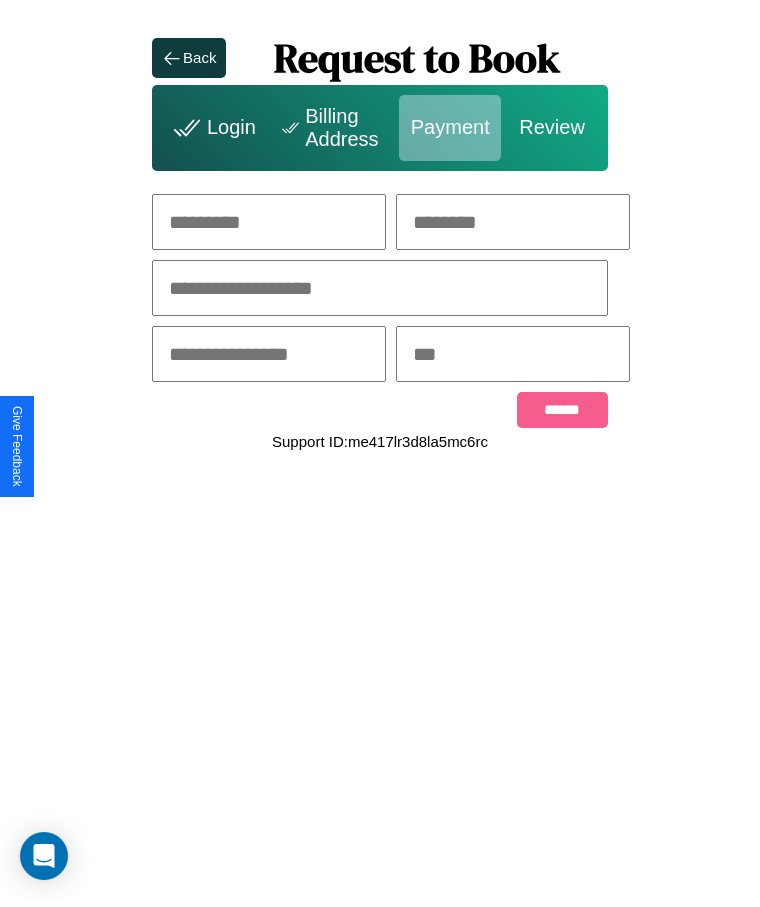 scroll, scrollTop: 0, scrollLeft: 0, axis: both 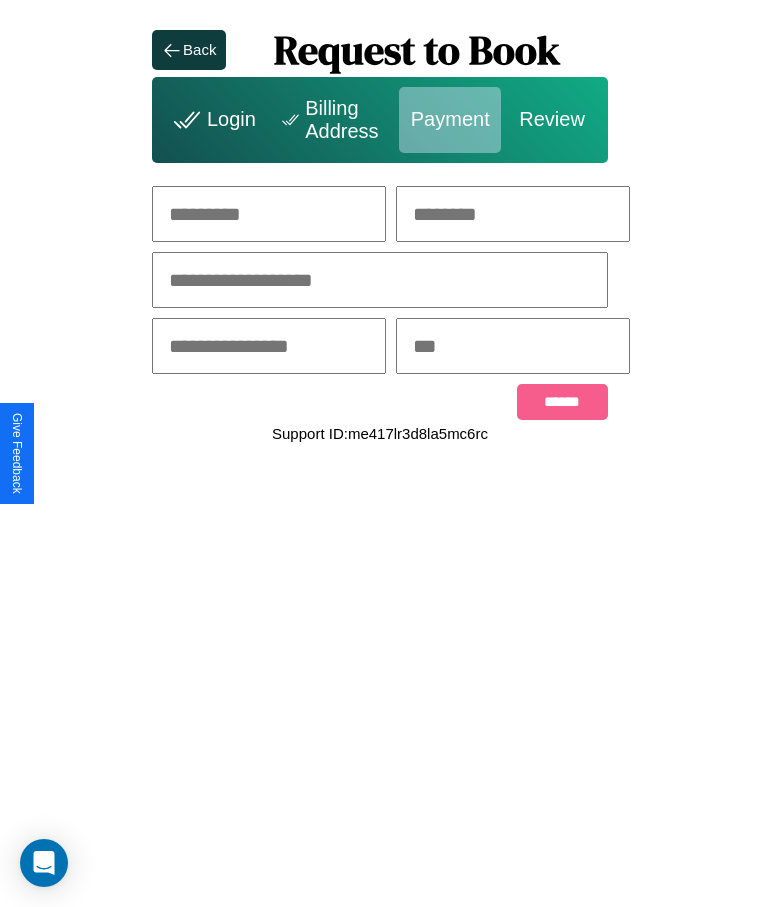 click on "Billing Address" at bounding box center (332, 120) 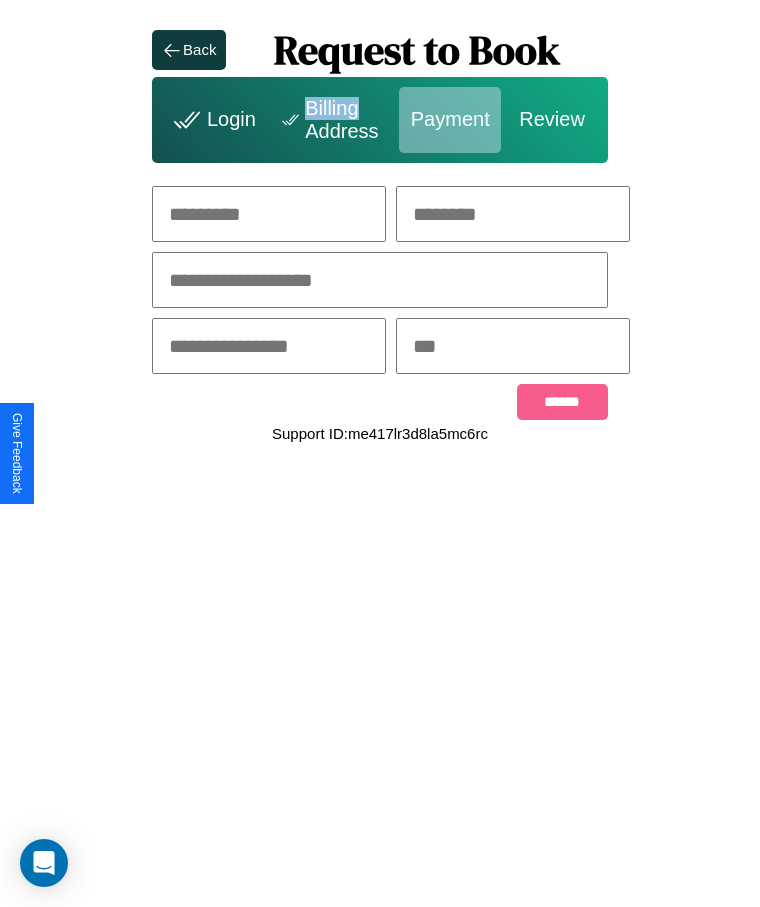 click on "Billing Address" at bounding box center [332, 120] 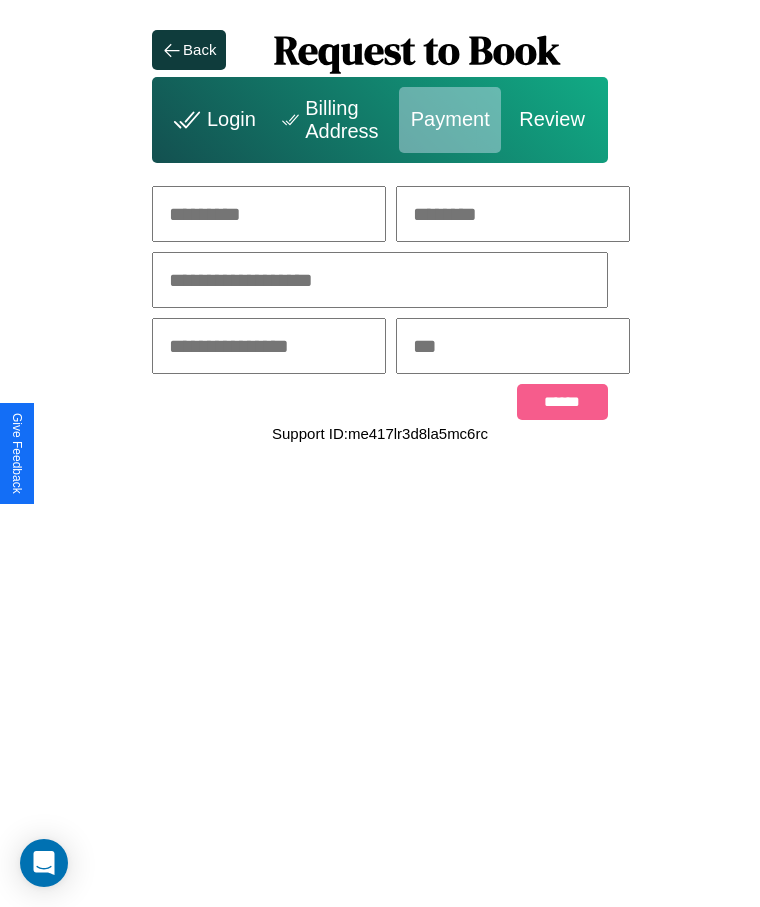 click on "Billing Address" at bounding box center (332, 120) 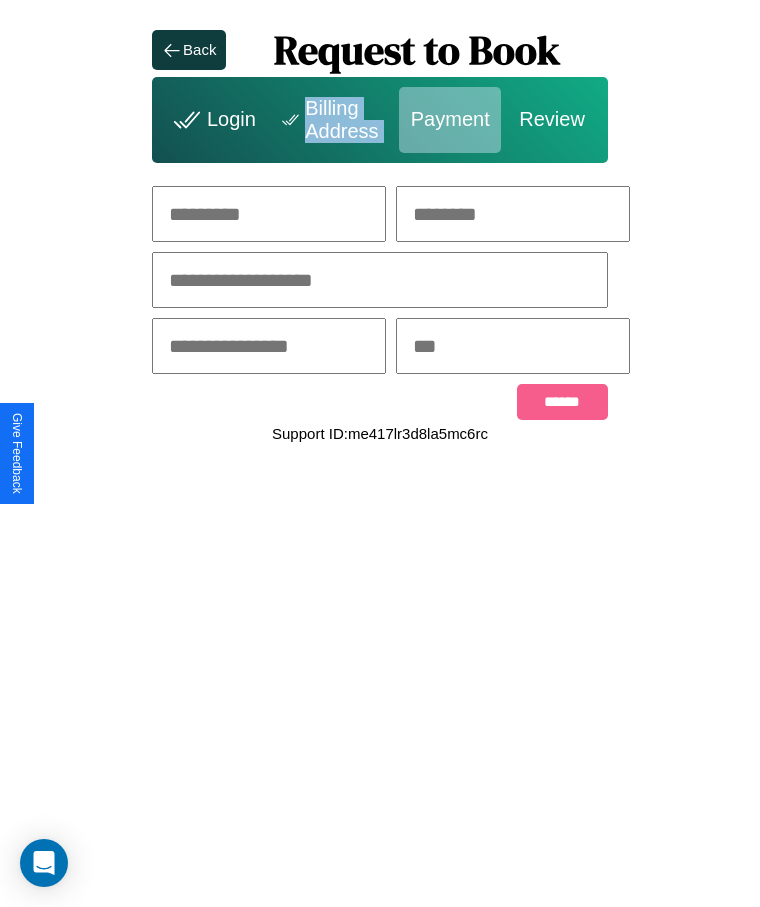 click on "Billing Address" at bounding box center [332, 120] 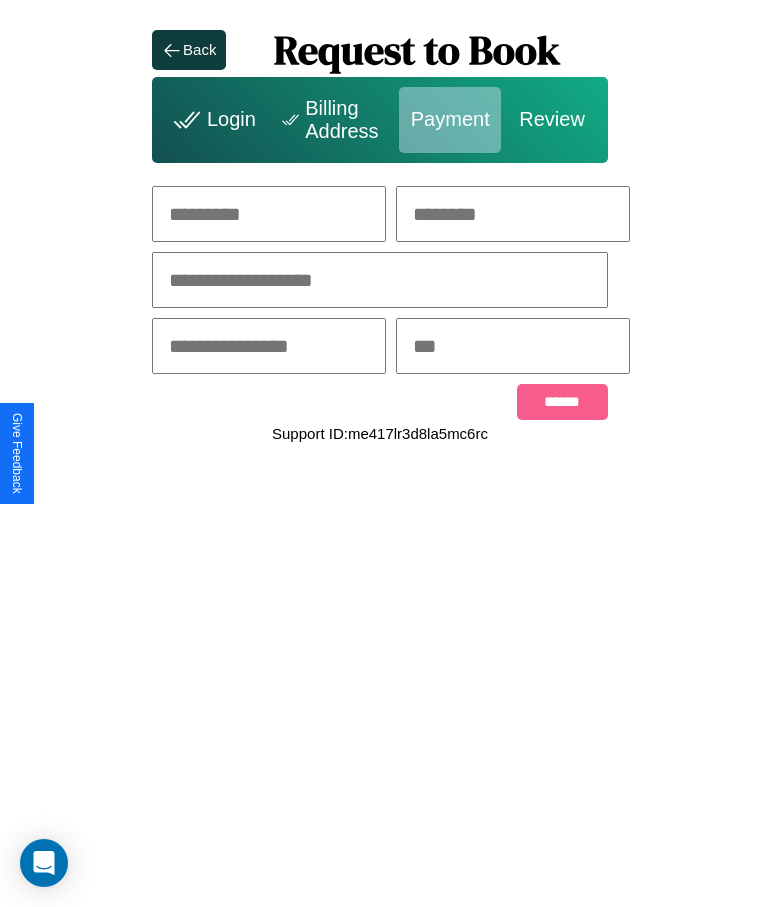 click on "Billing Address" at bounding box center [332, 120] 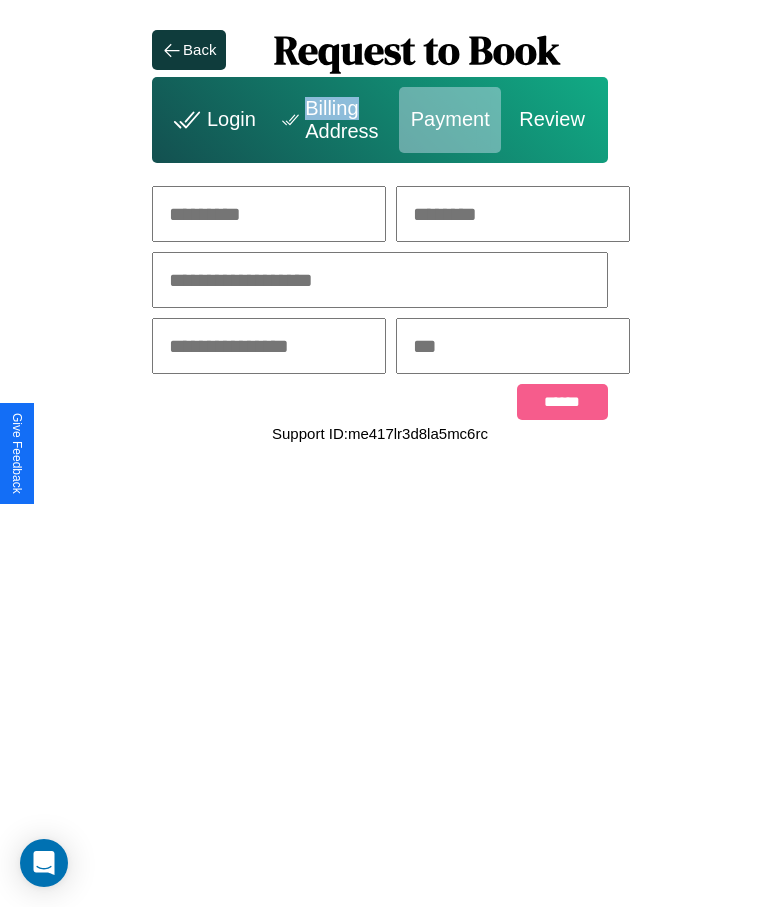 click on "Billing Address" at bounding box center (332, 120) 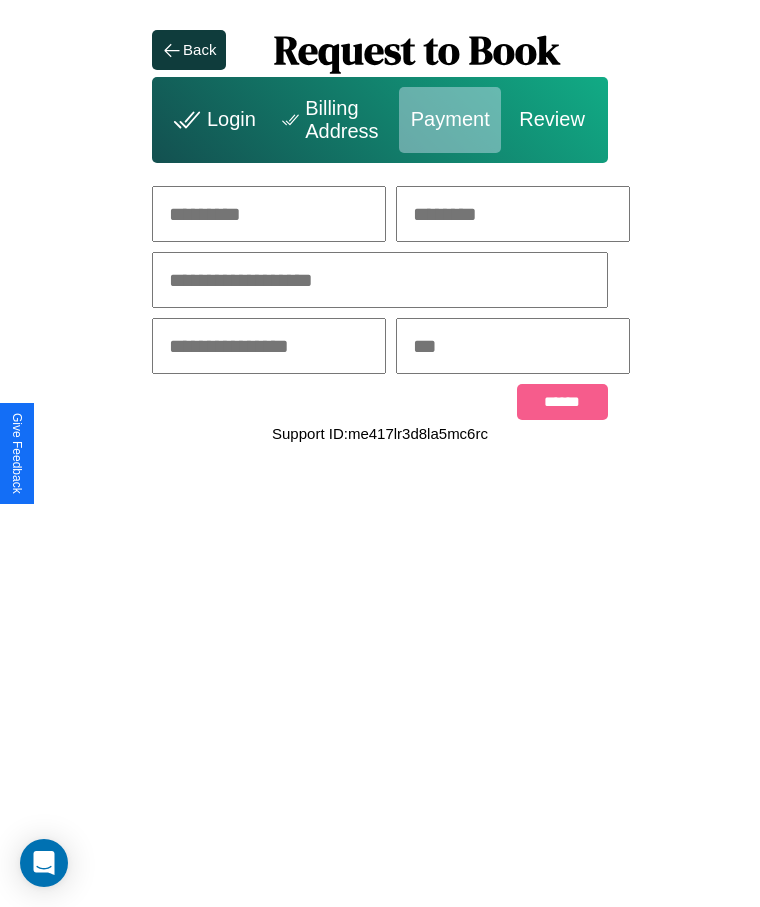 click at bounding box center (269, 214) 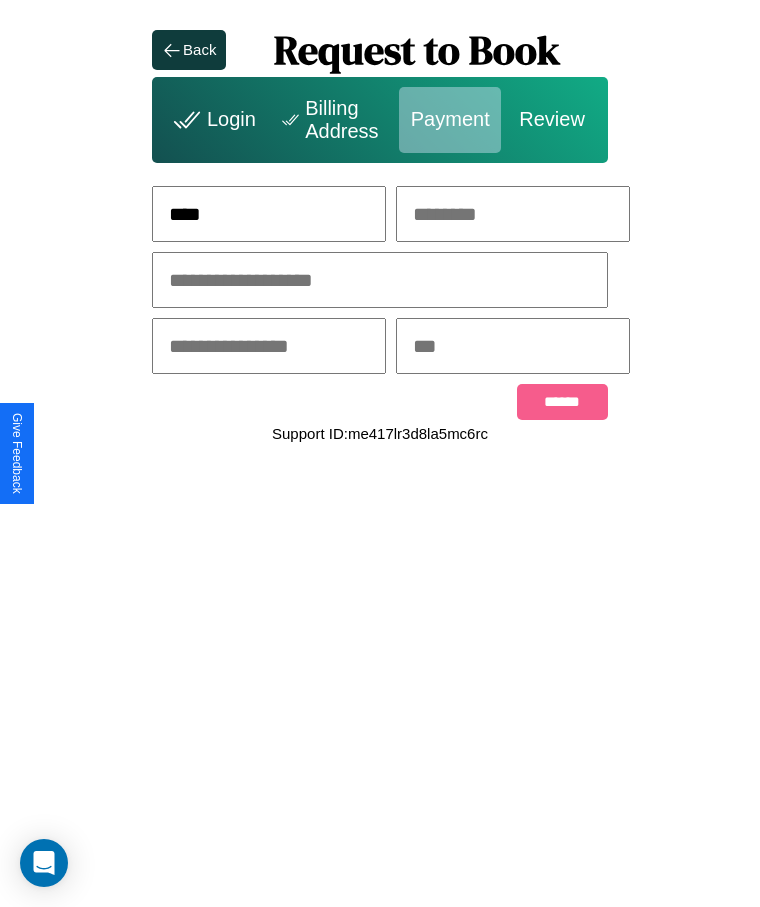 type on "****" 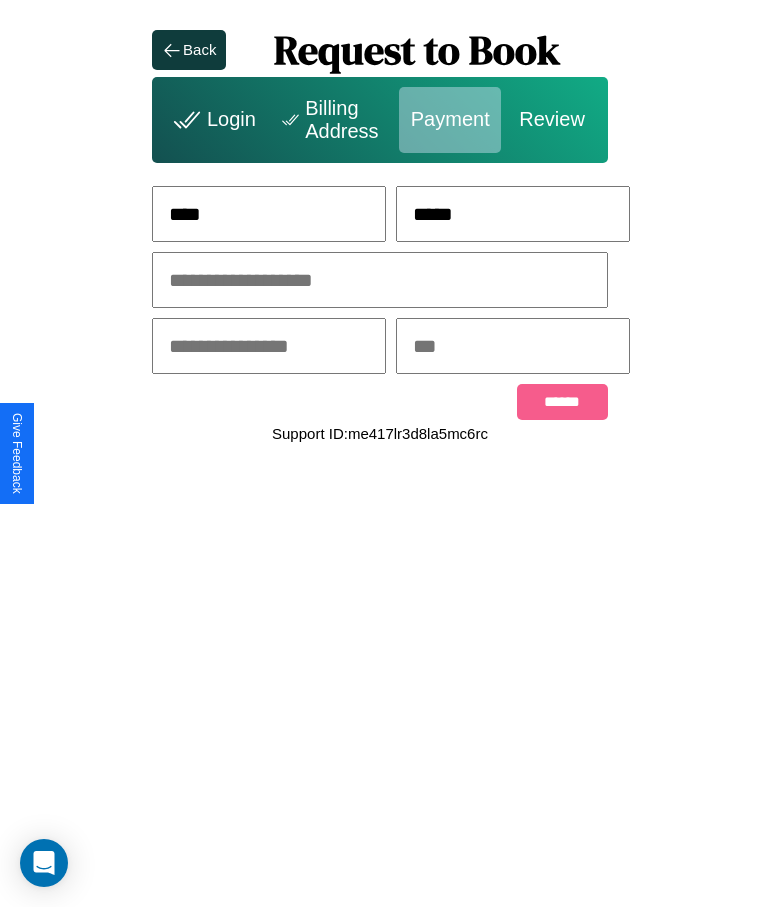 type on "*****" 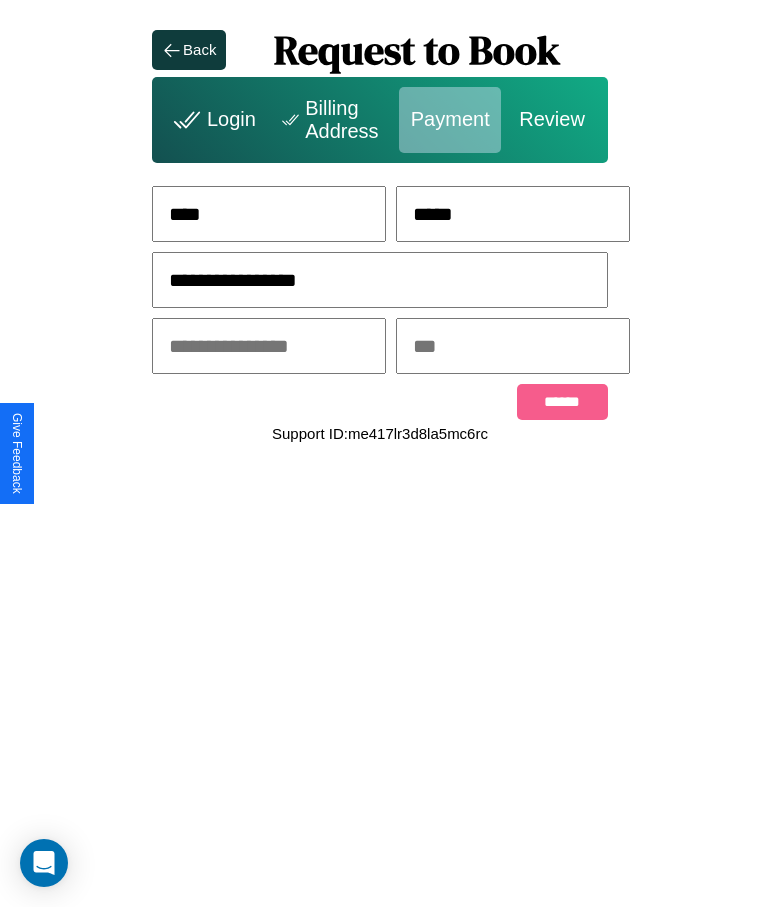 type on "**********" 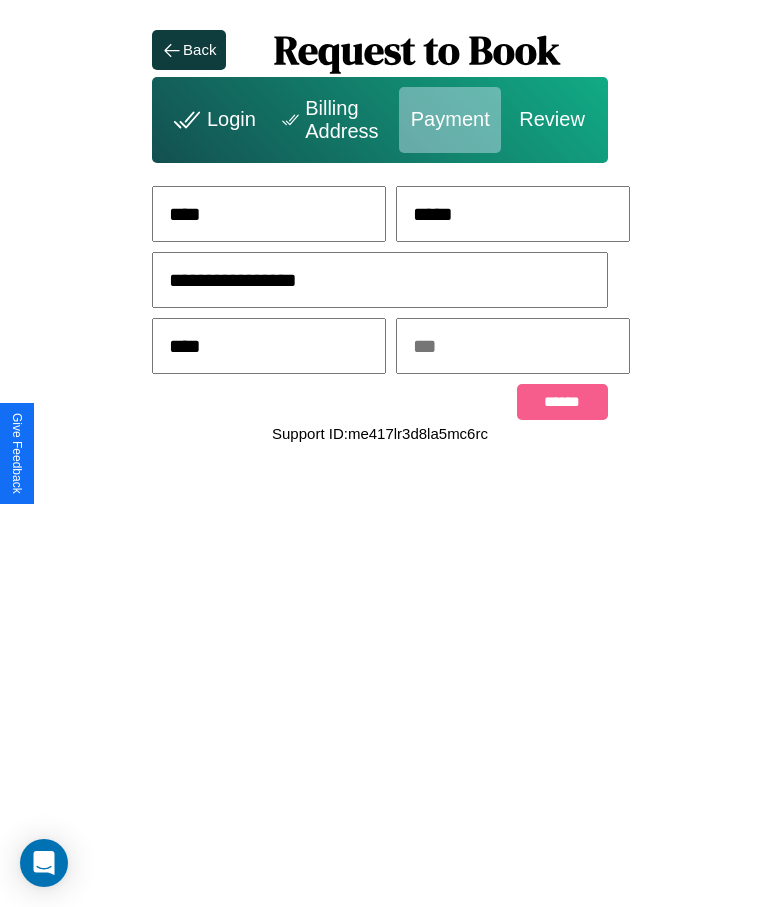 type on "*****" 